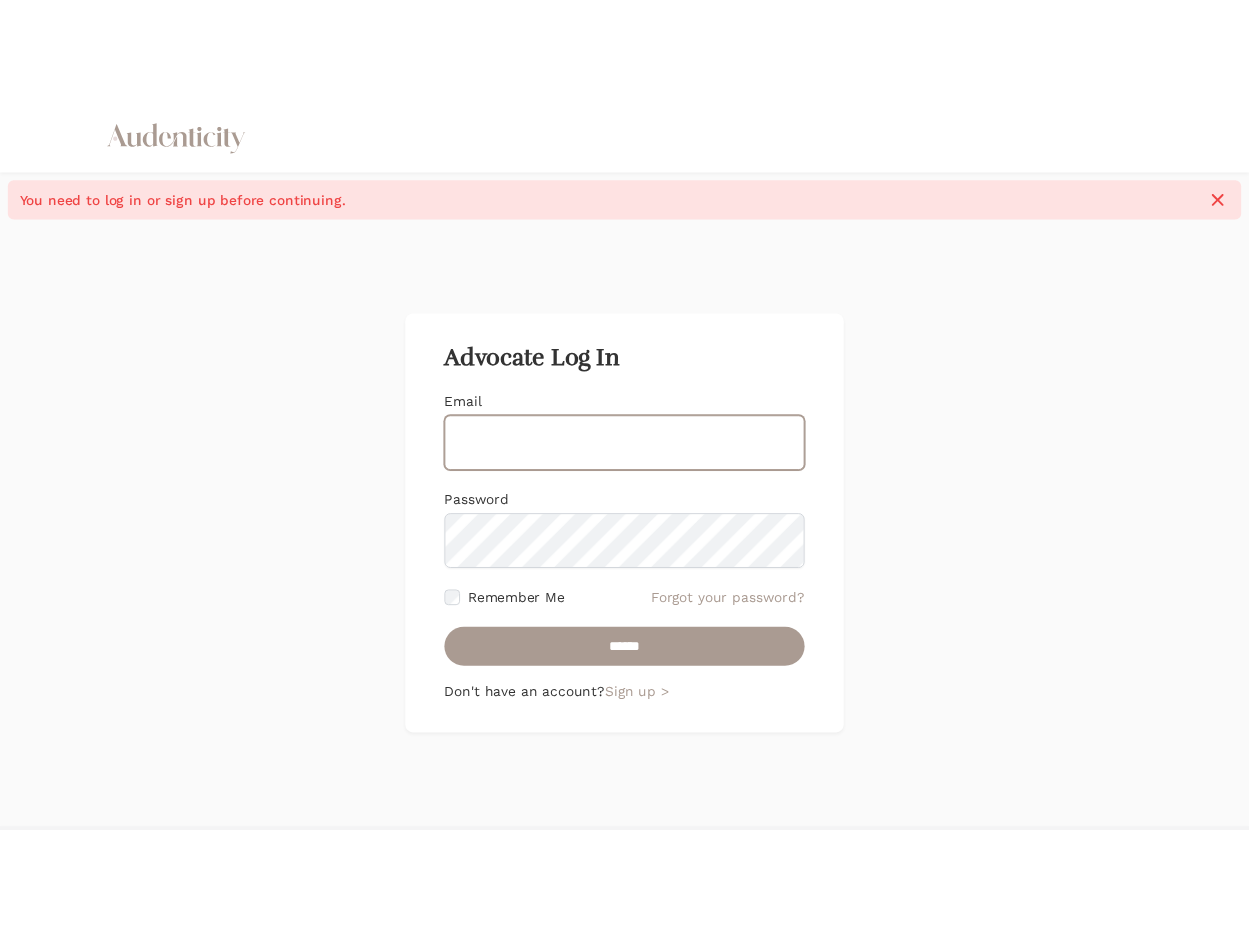 scroll, scrollTop: 0, scrollLeft: 0, axis: both 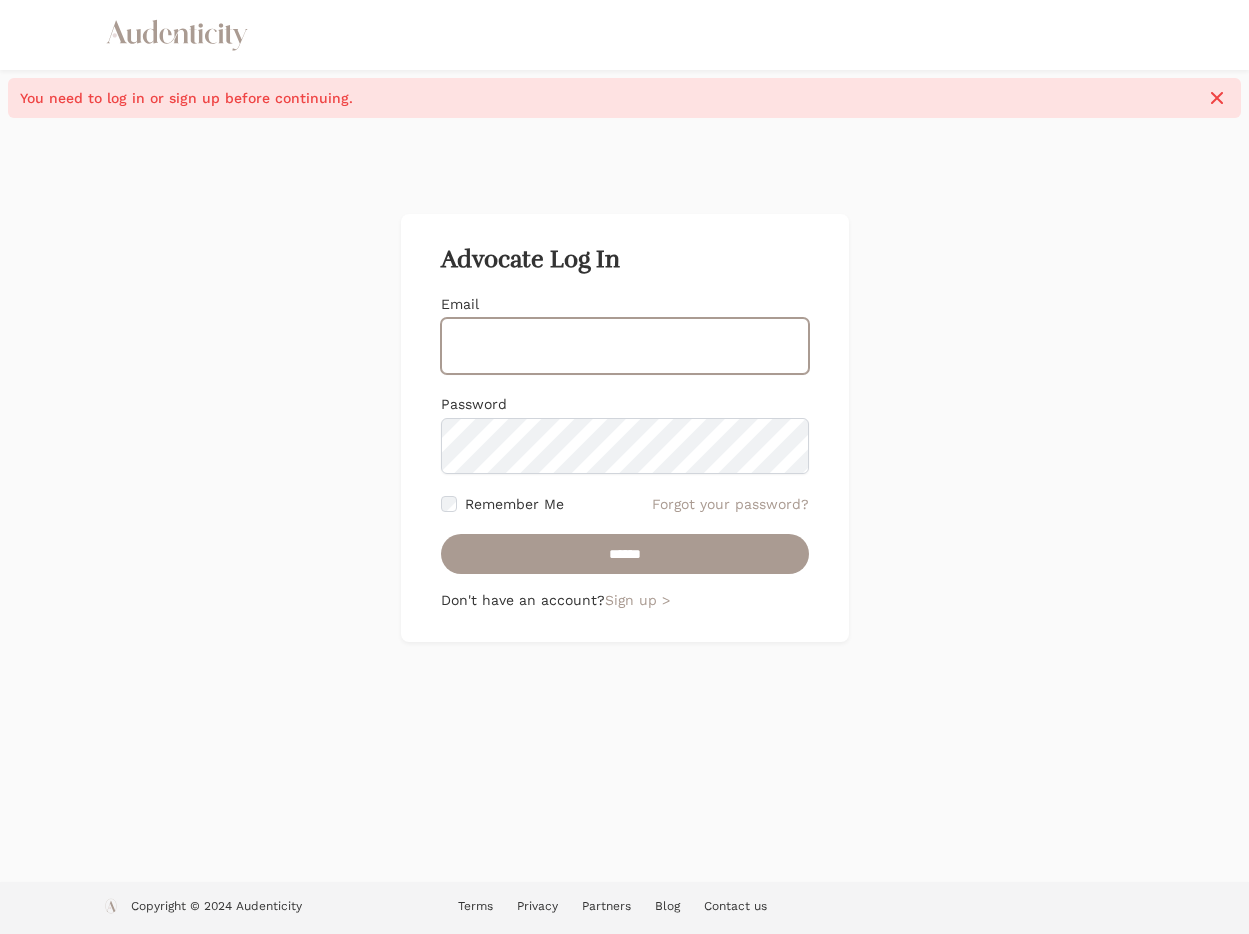 click on "Email" at bounding box center (625, 346) 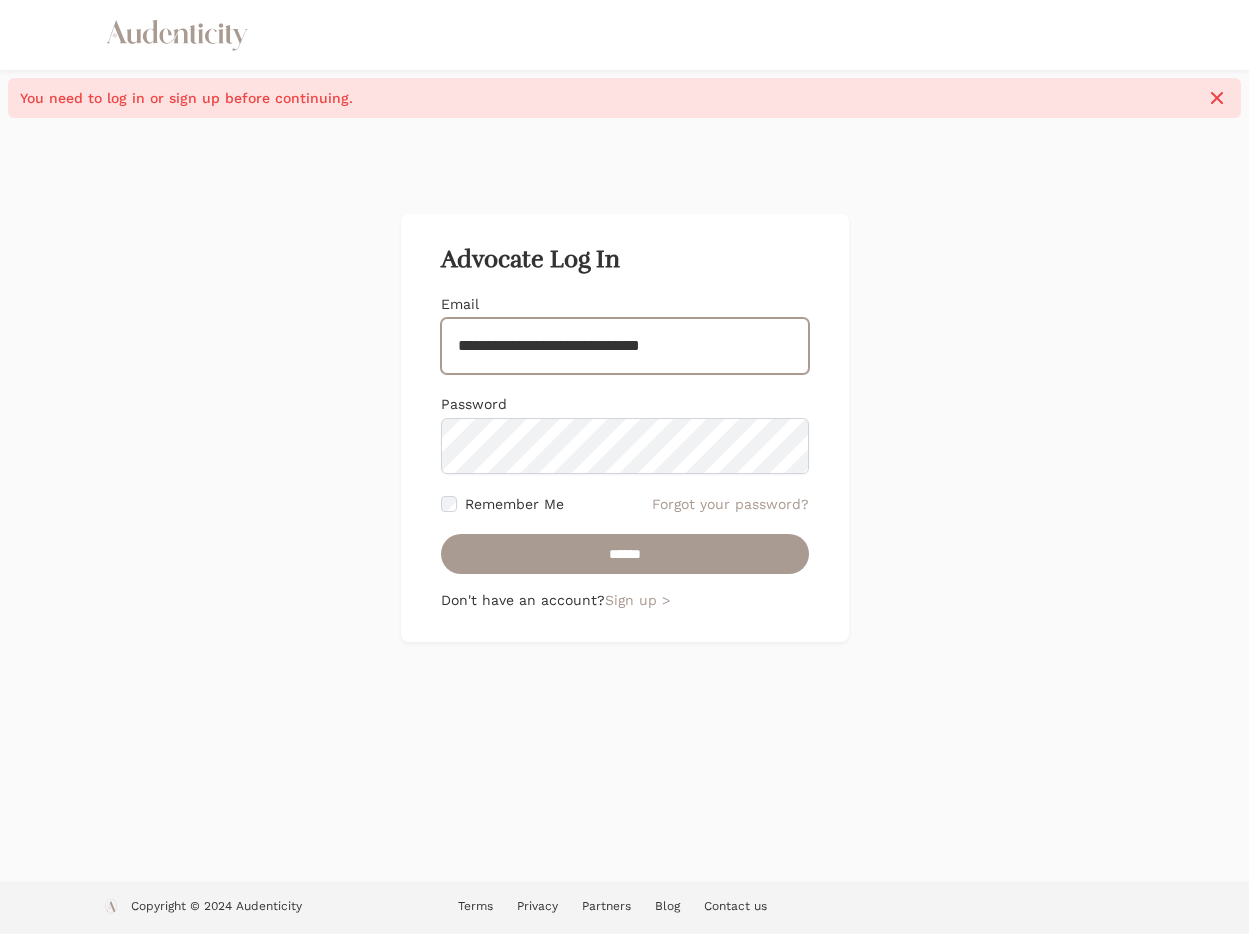 type on "**********" 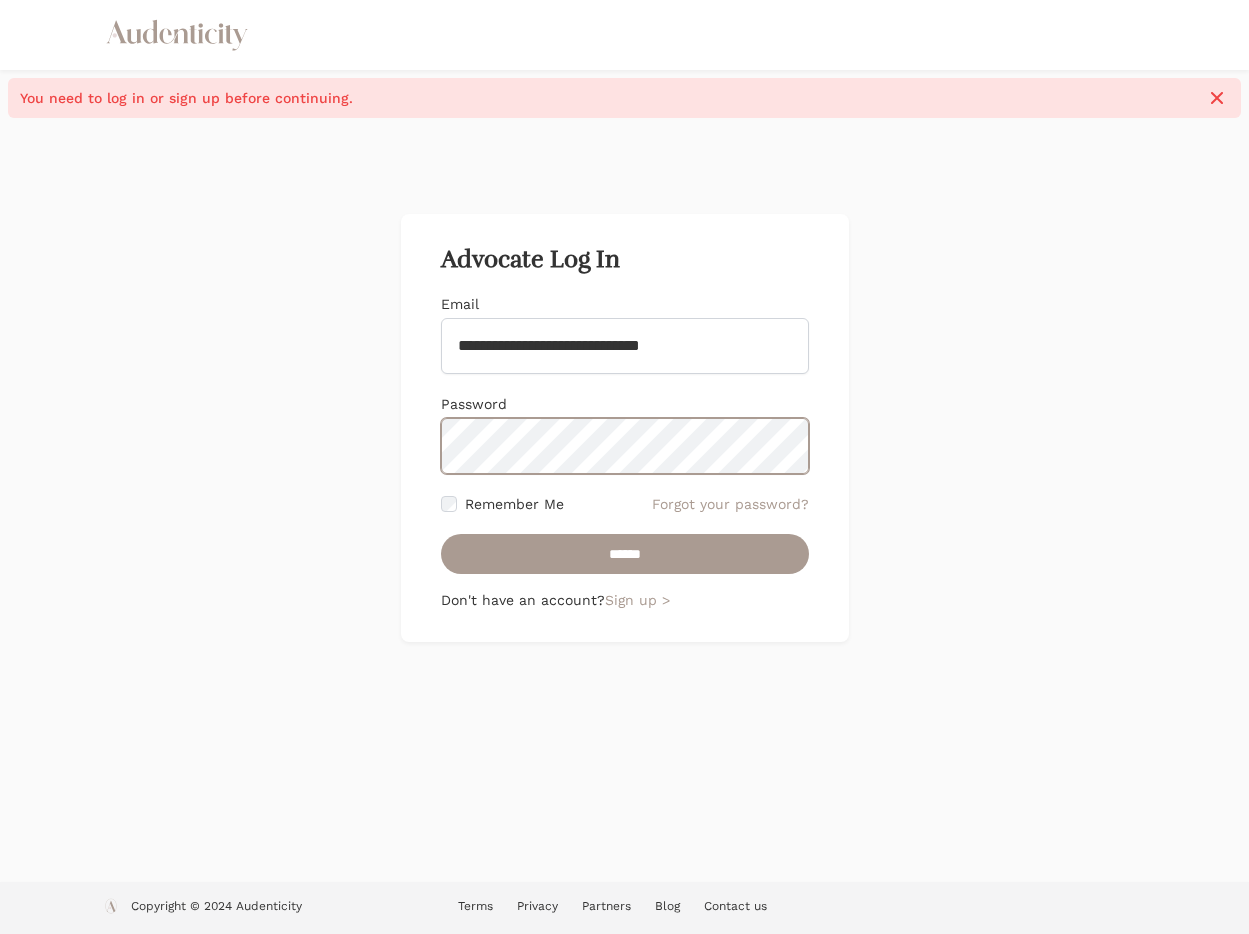 click on "******" at bounding box center (625, 554) 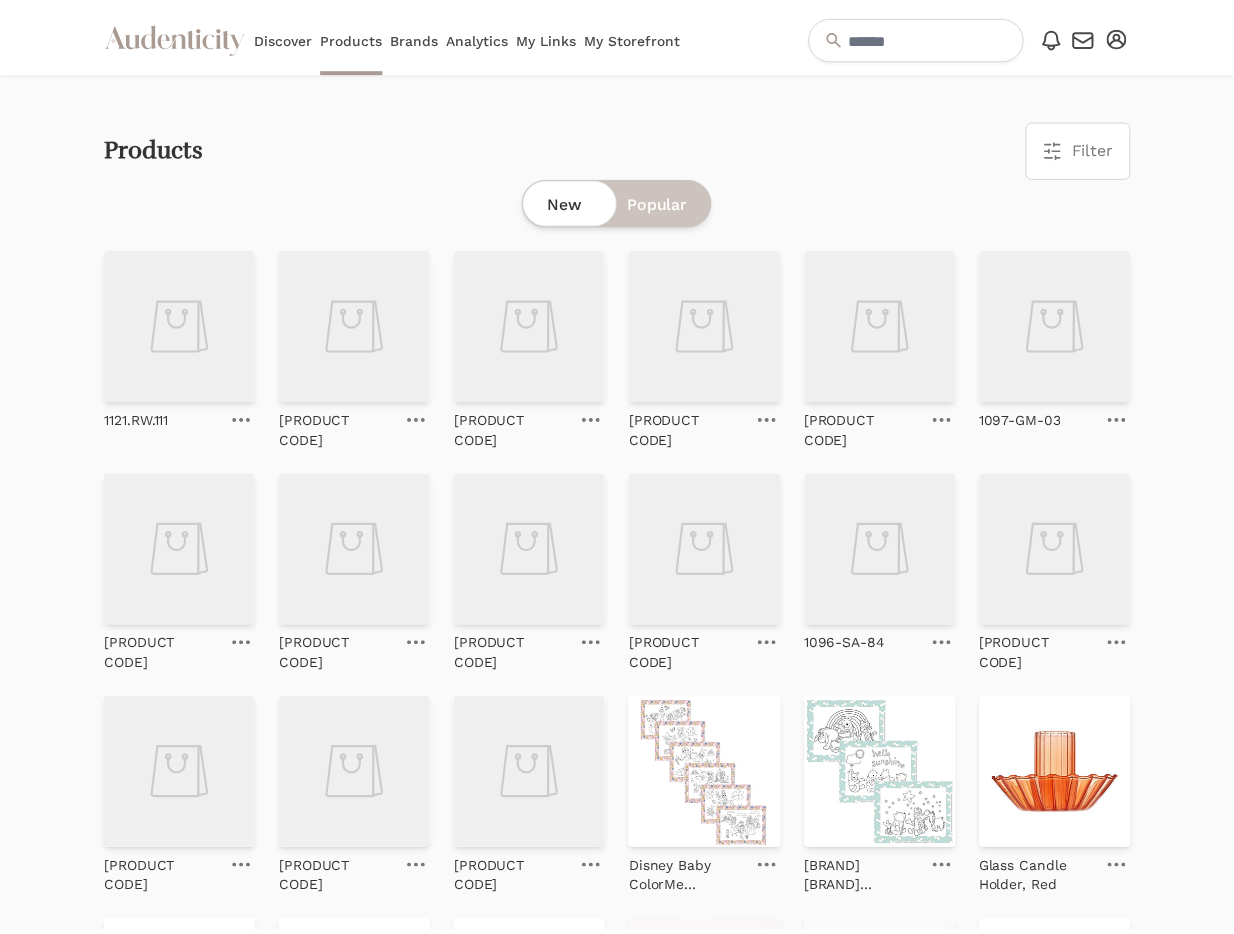 scroll, scrollTop: 0, scrollLeft: 0, axis: both 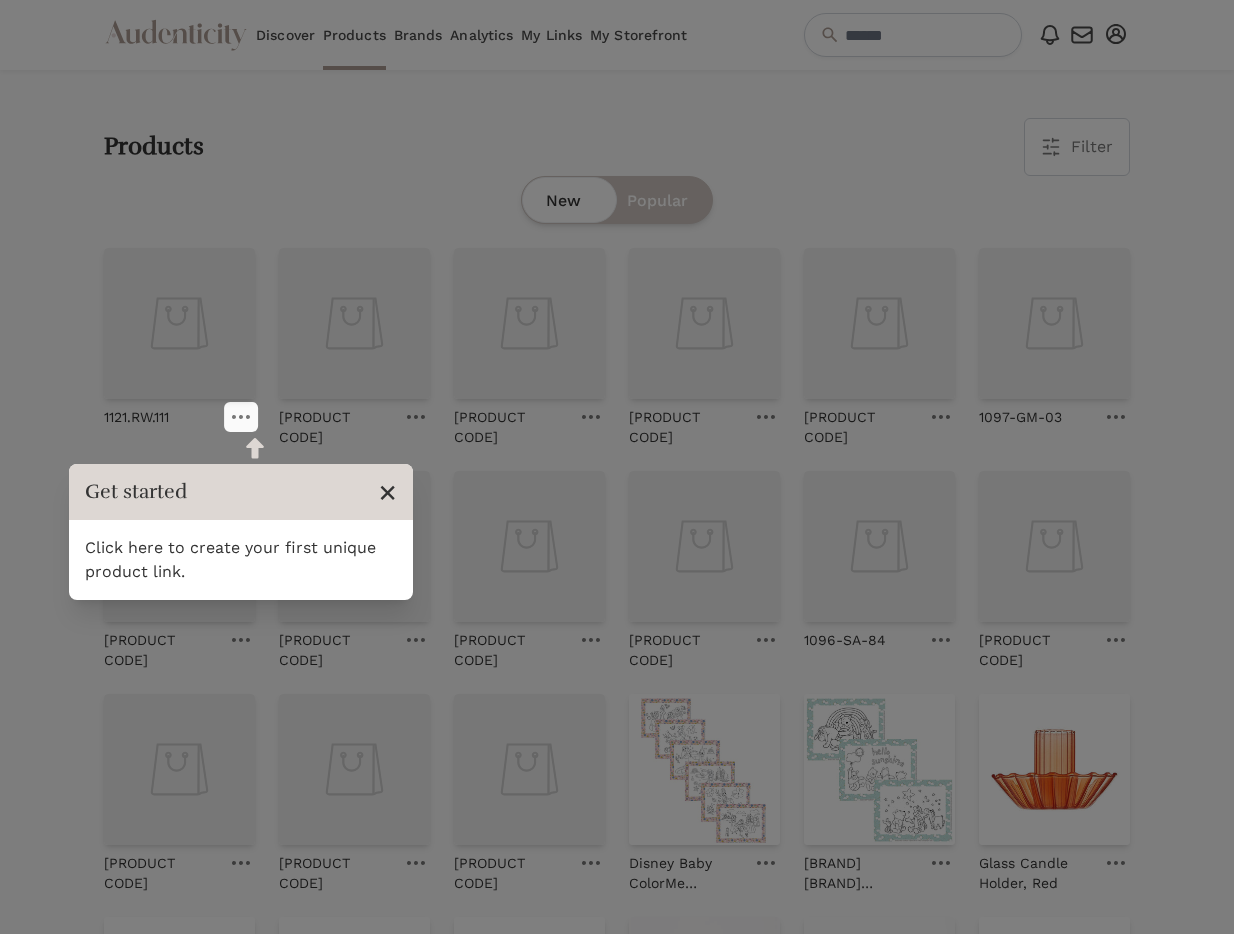 click on "×" at bounding box center (387, 492) 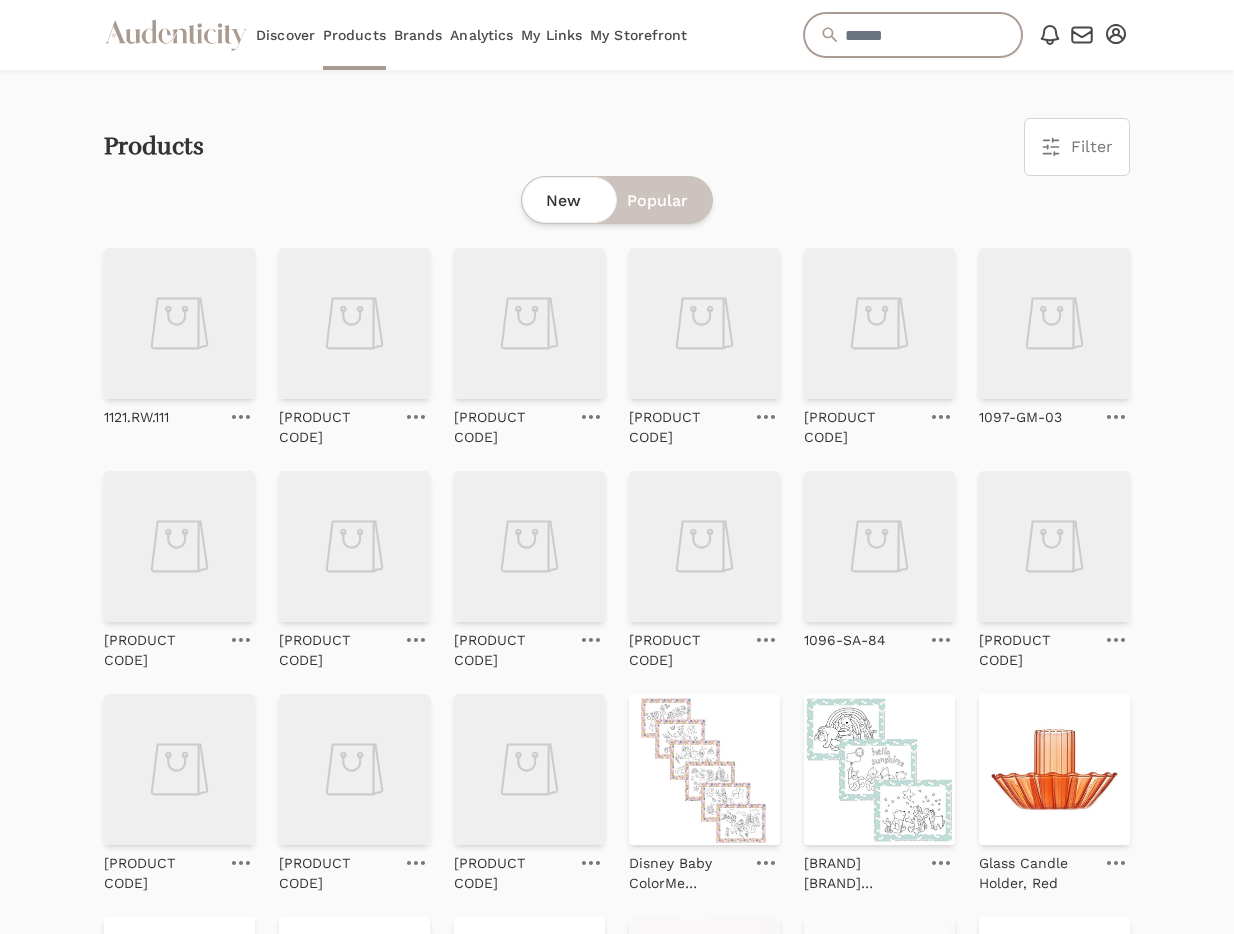 click at bounding box center (913, 35) 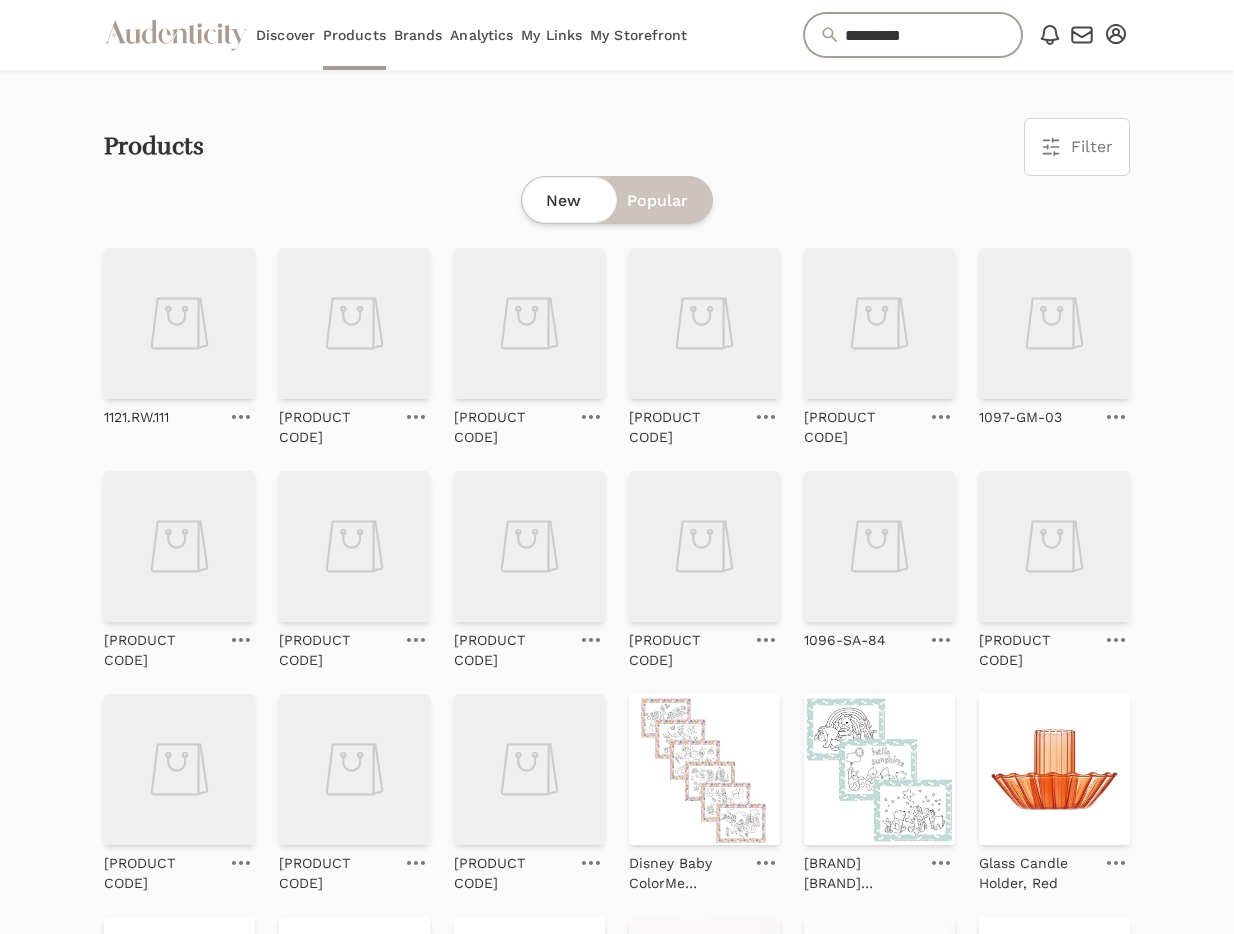 type on "*********" 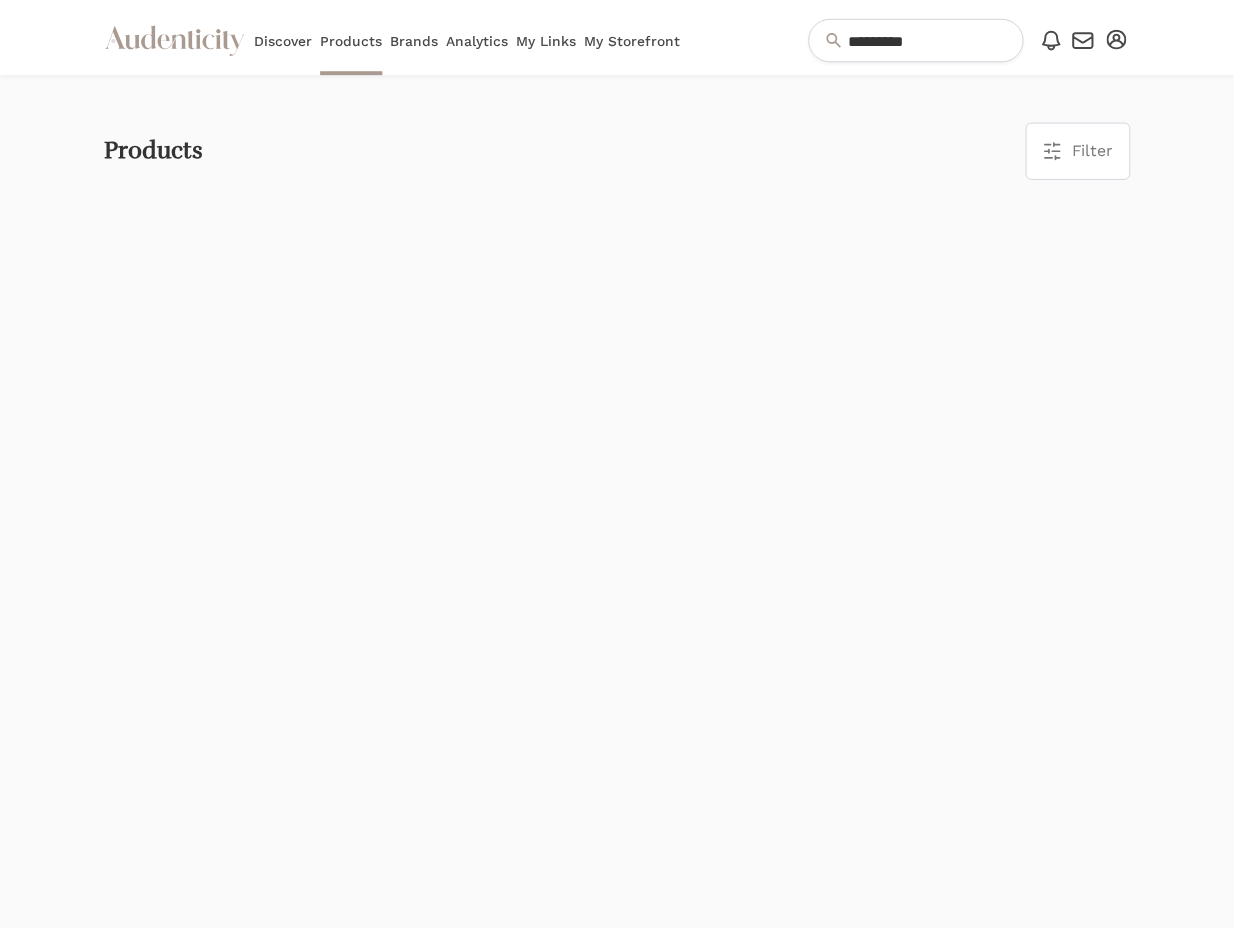 scroll, scrollTop: 0, scrollLeft: 0, axis: both 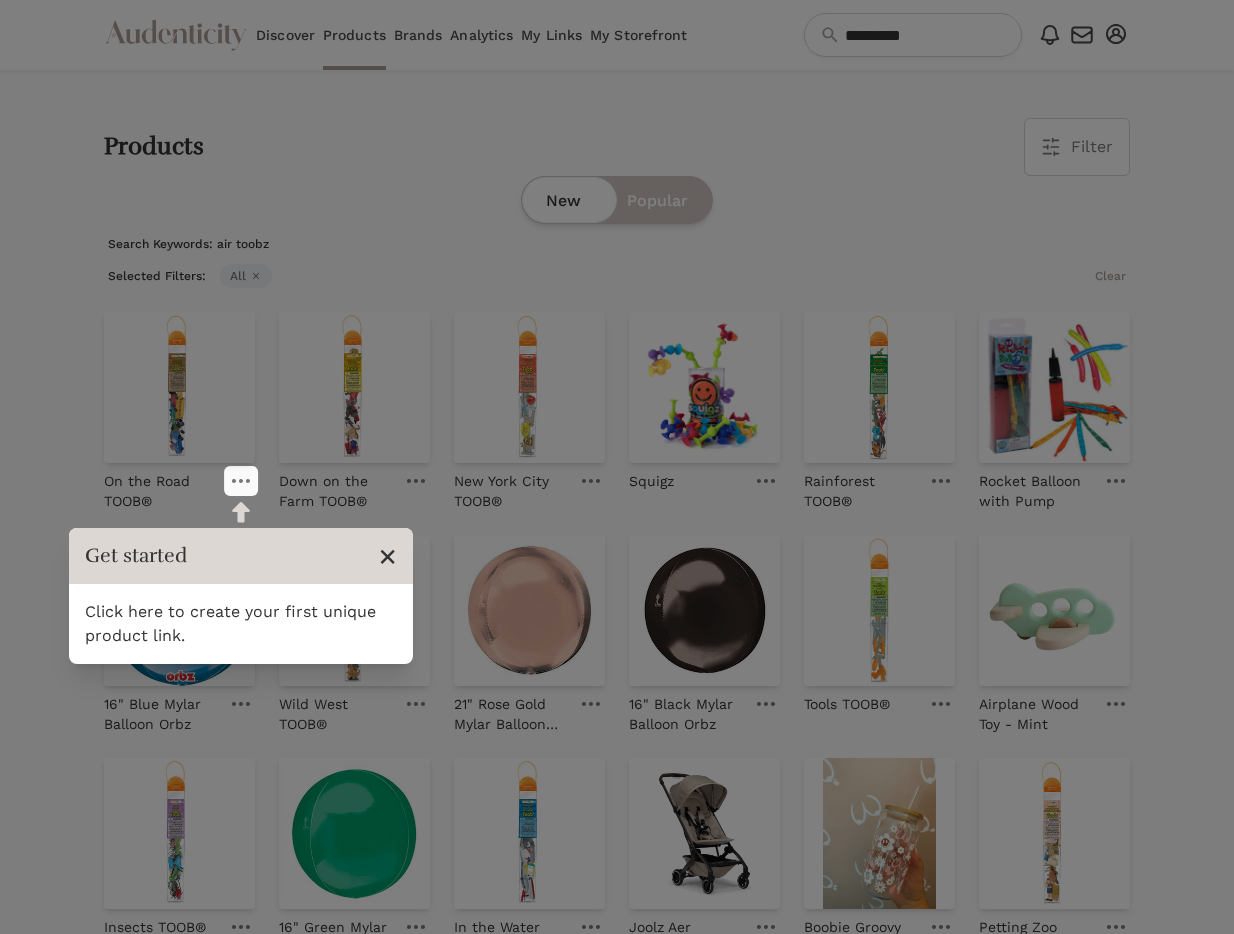 click on "×" at bounding box center (387, 556) 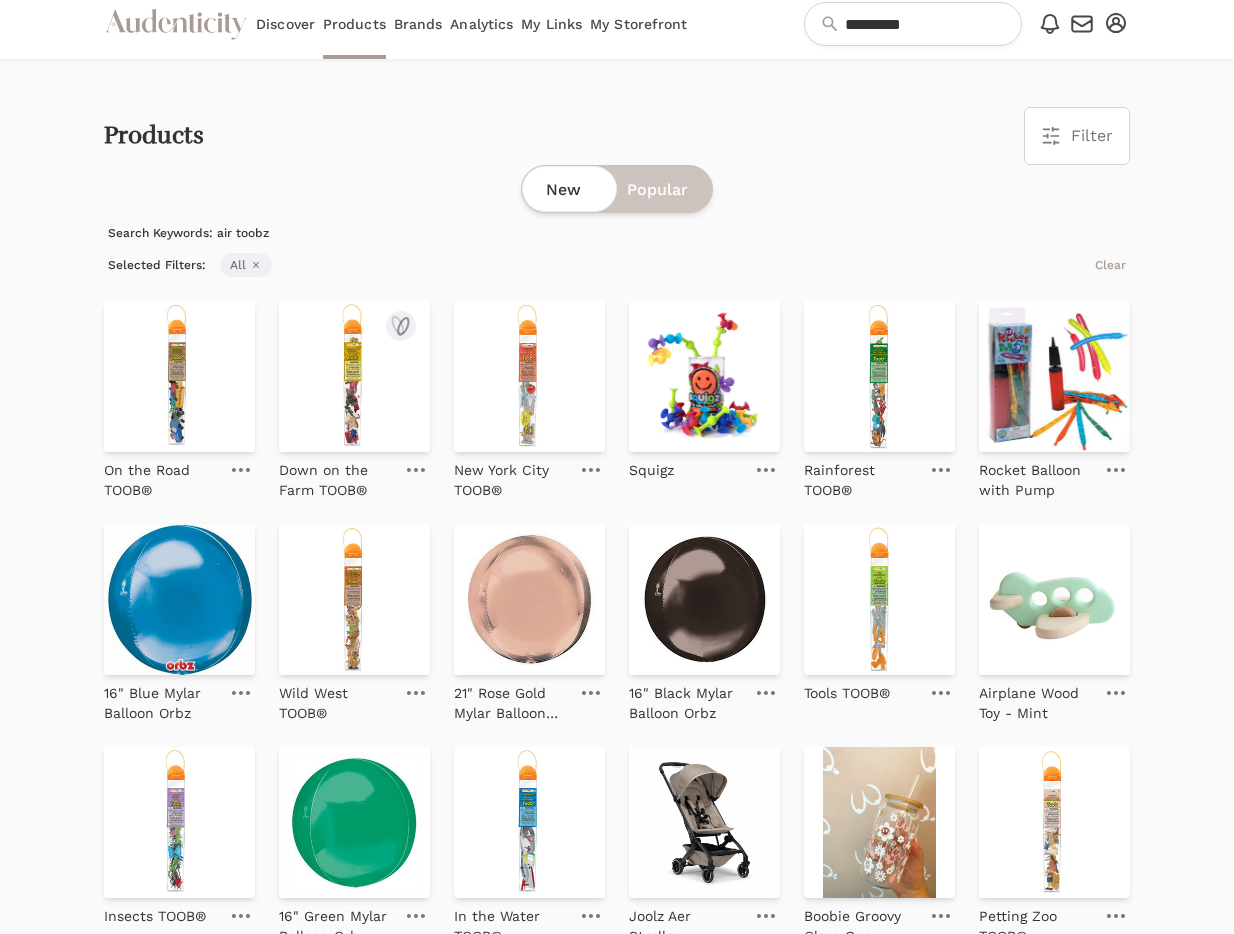 scroll, scrollTop: 0, scrollLeft: 0, axis: both 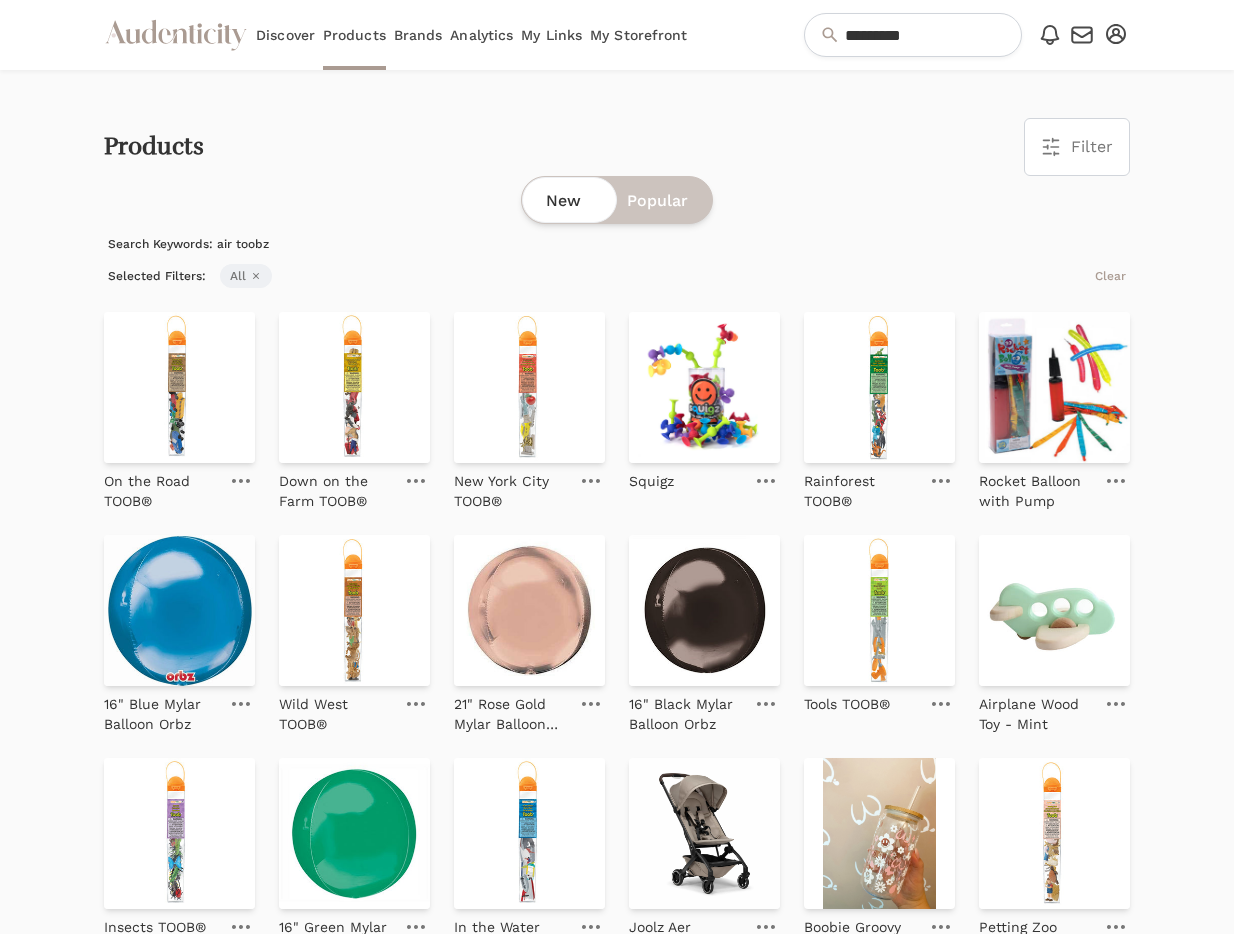 click on "Brands" at bounding box center [418, 35] 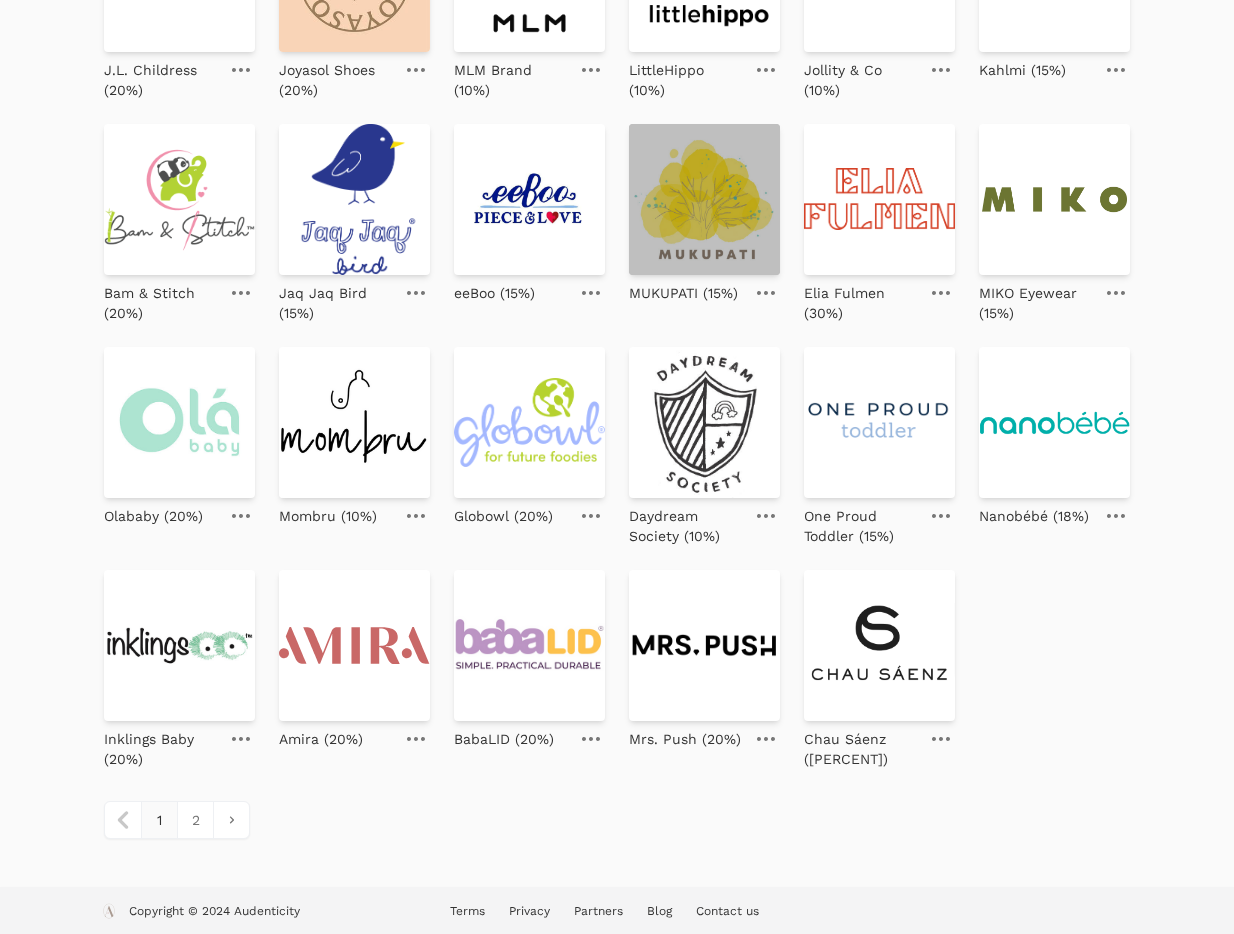 scroll, scrollTop: 533, scrollLeft: 0, axis: vertical 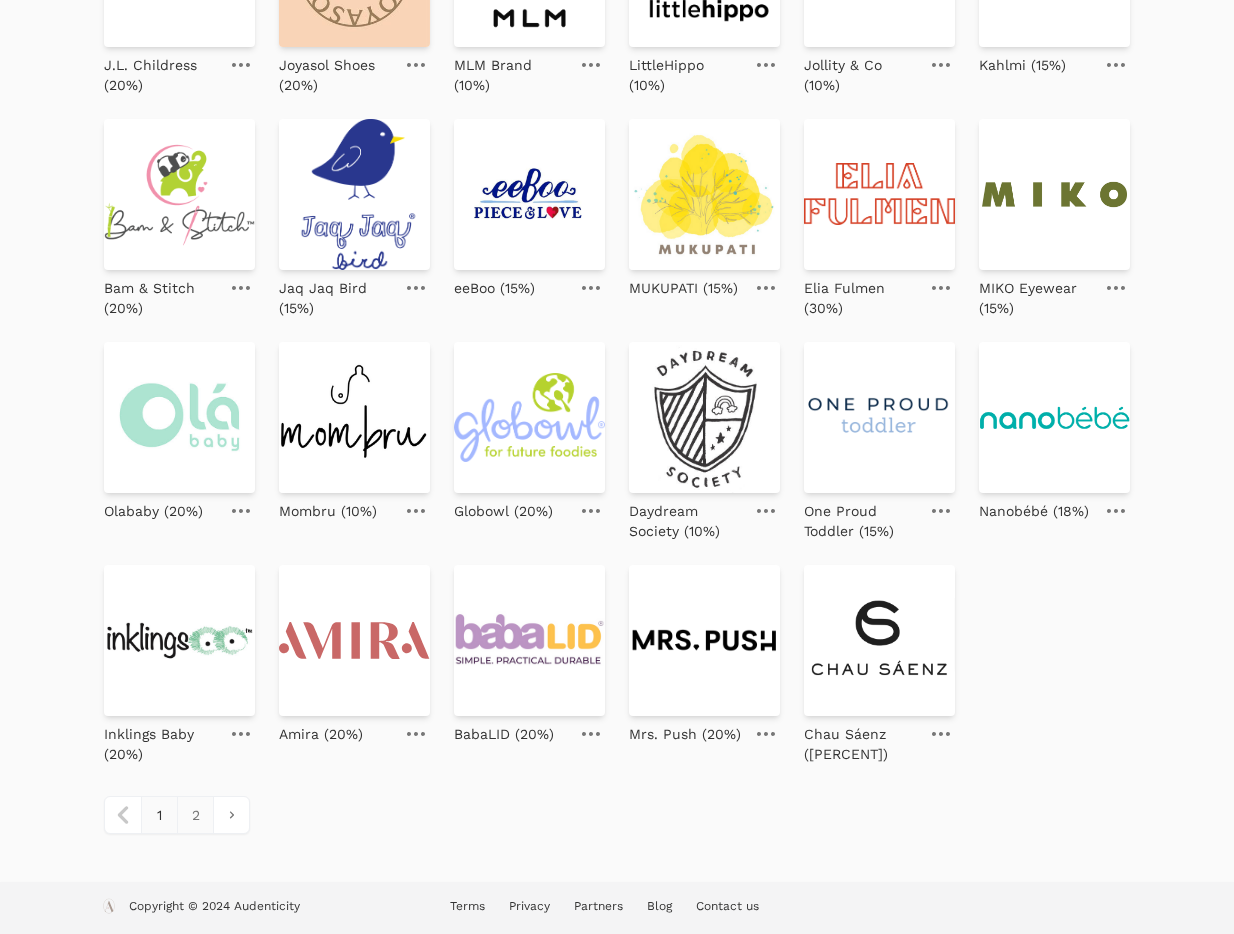click on "2" at bounding box center (195, 815) 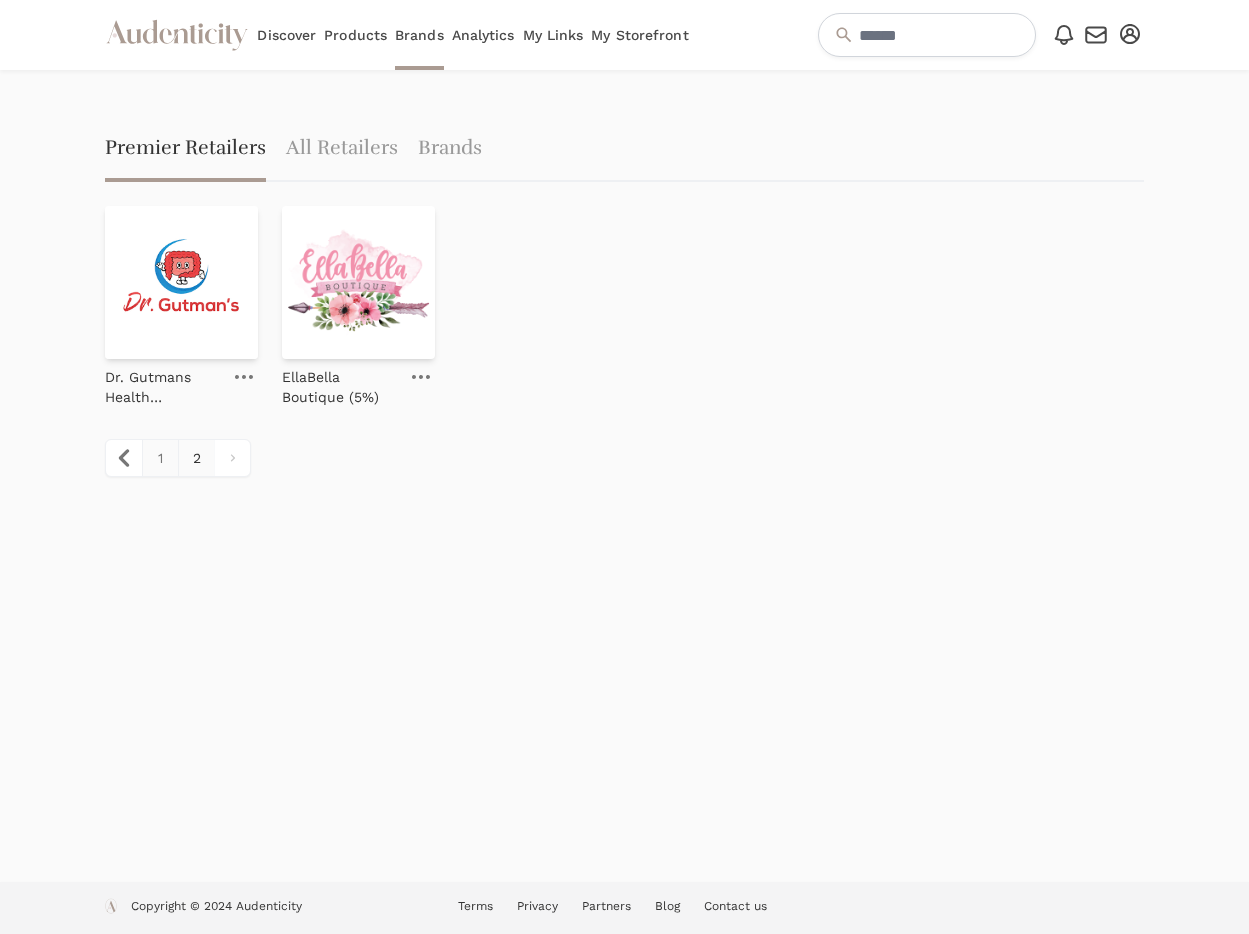 click on "1" at bounding box center (160, 458) 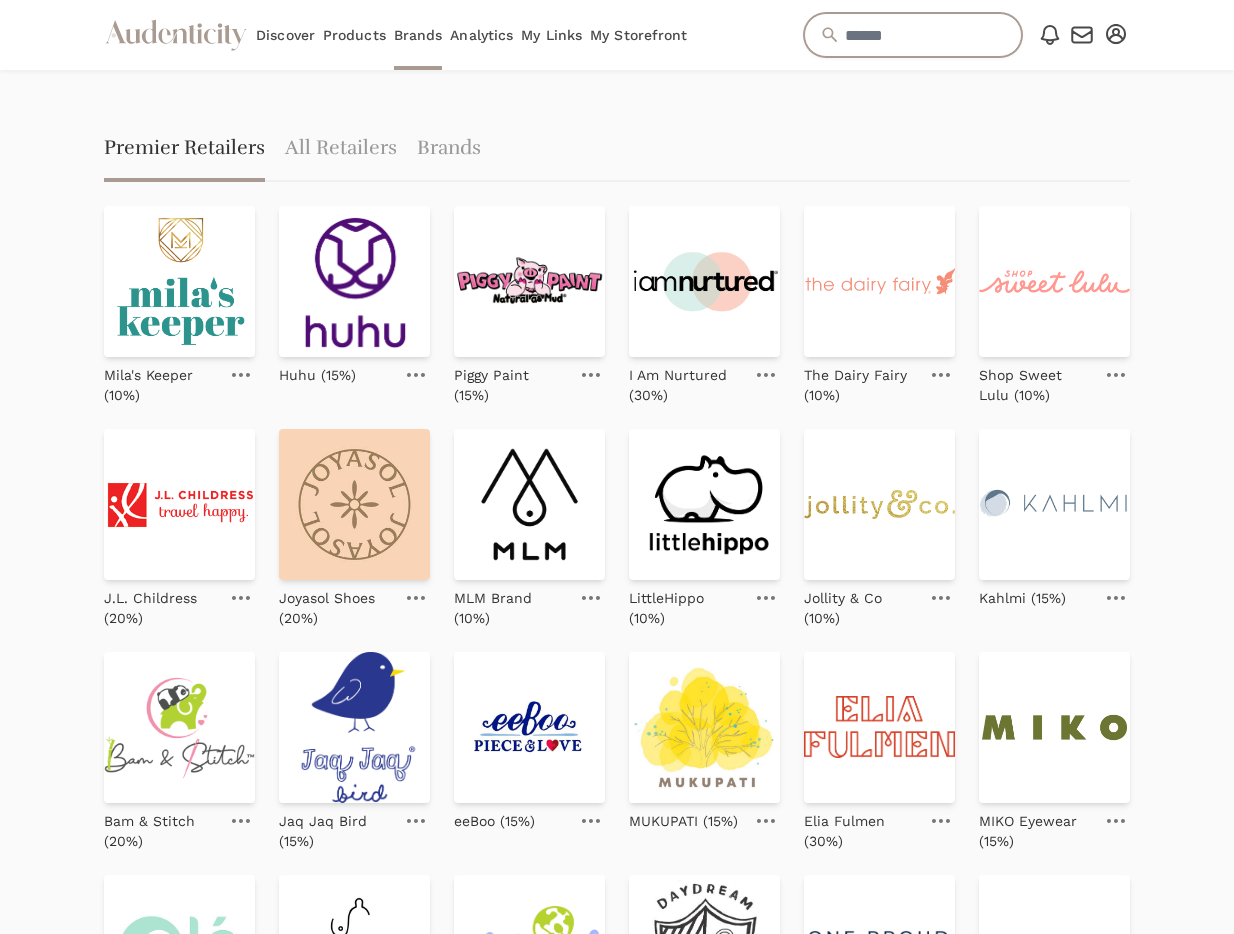 click at bounding box center (913, 35) 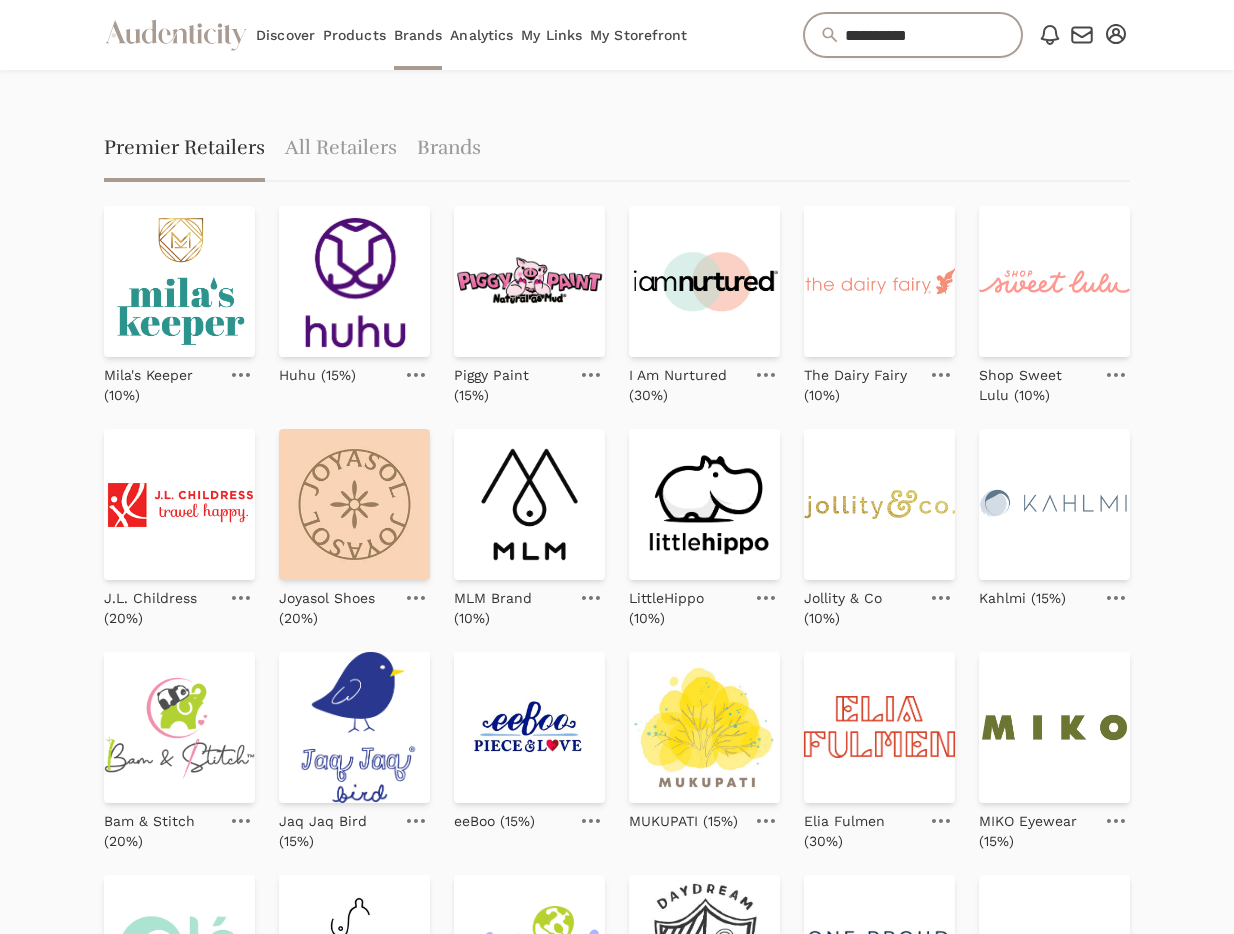 type on "**********" 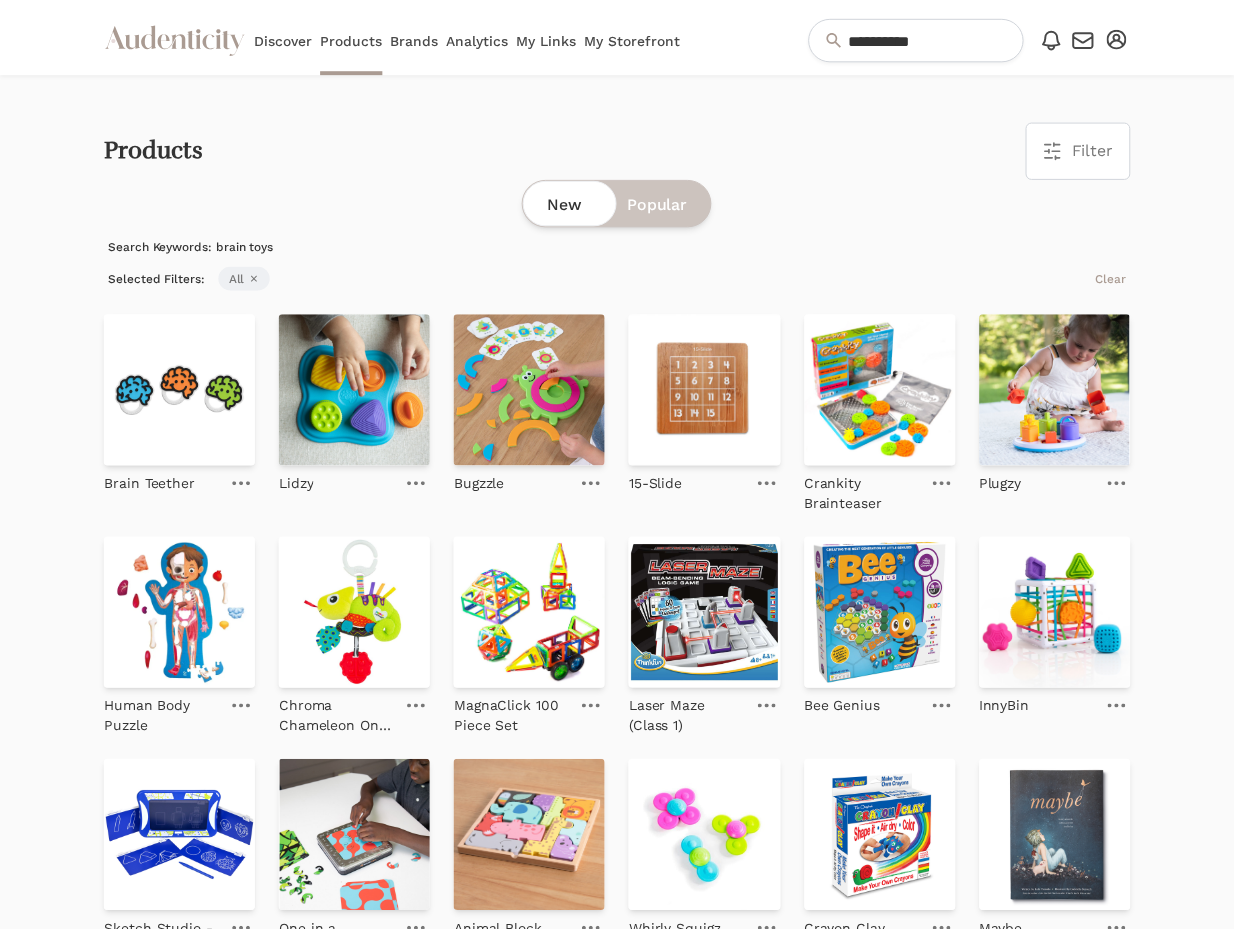 scroll, scrollTop: 0, scrollLeft: 0, axis: both 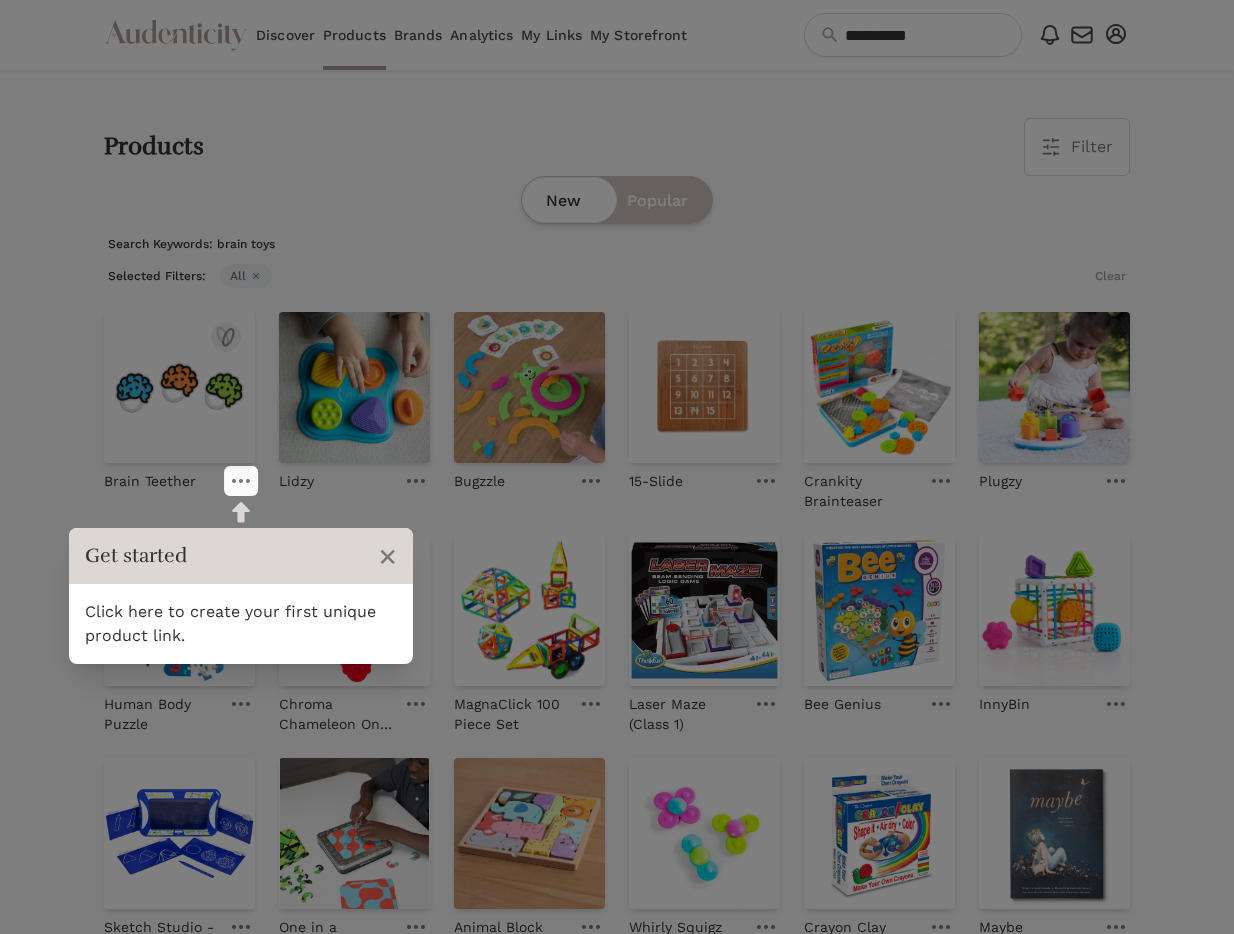 click at bounding box center [44, 1354] 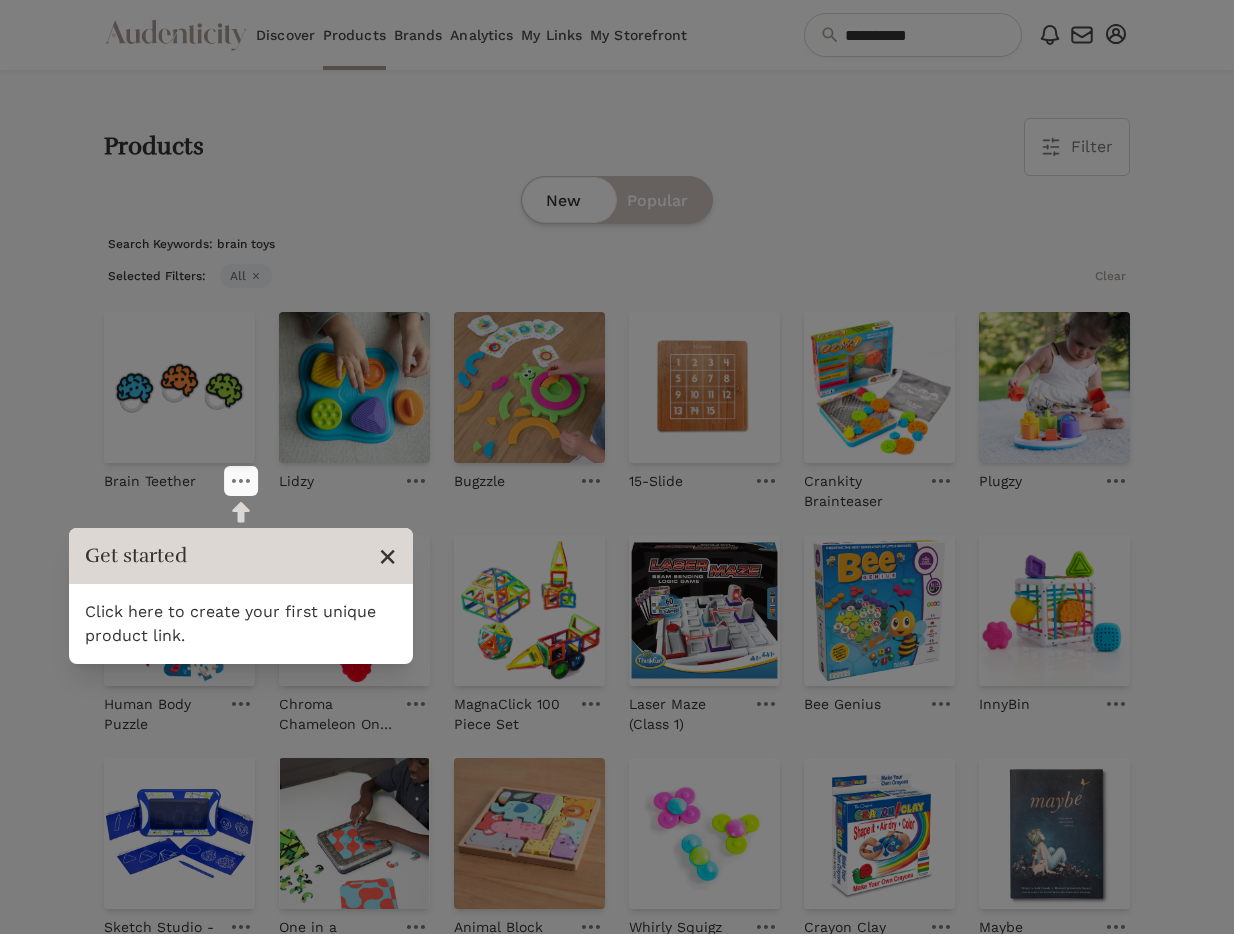 click on "×" at bounding box center [387, 556] 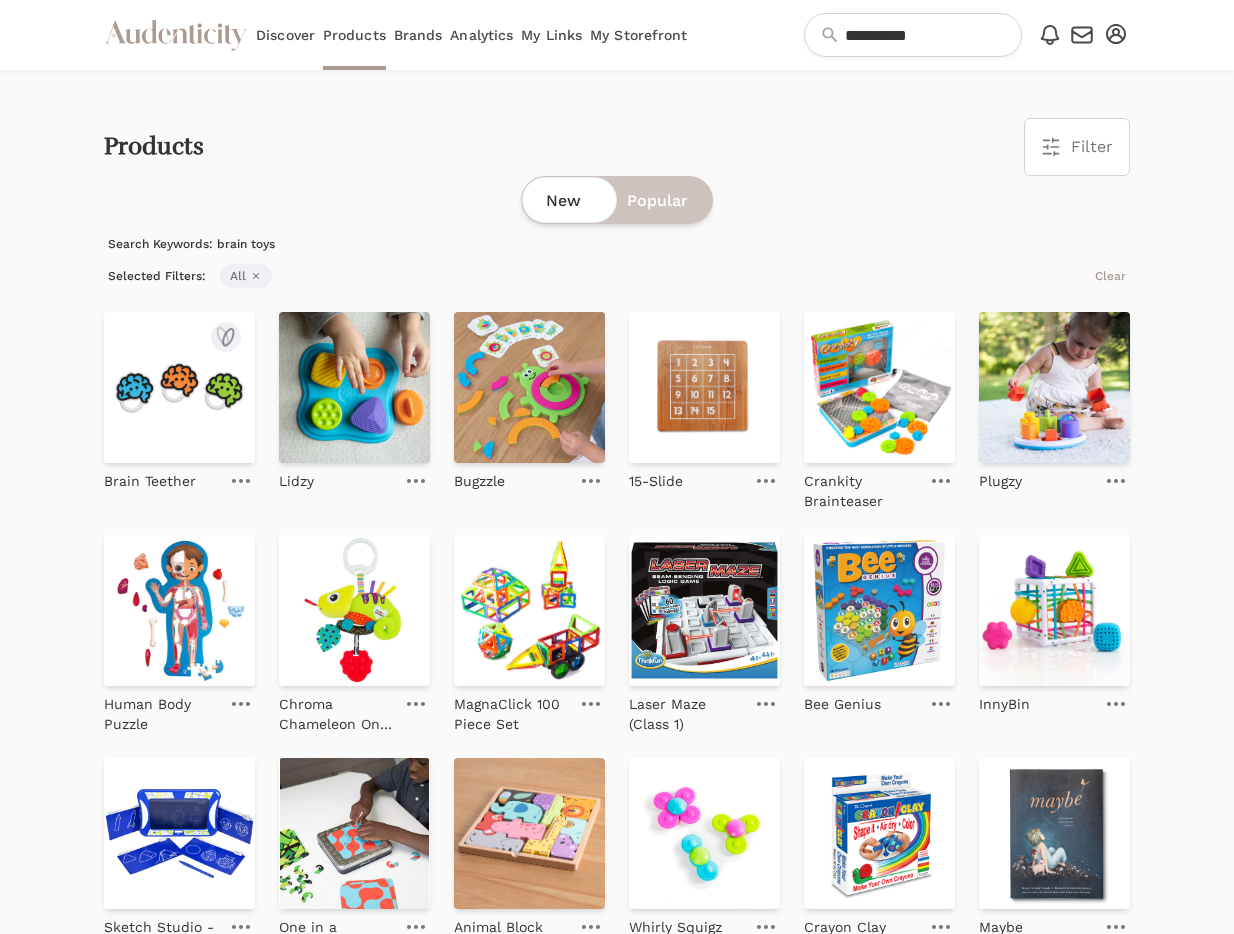 click at bounding box center [179, 387] 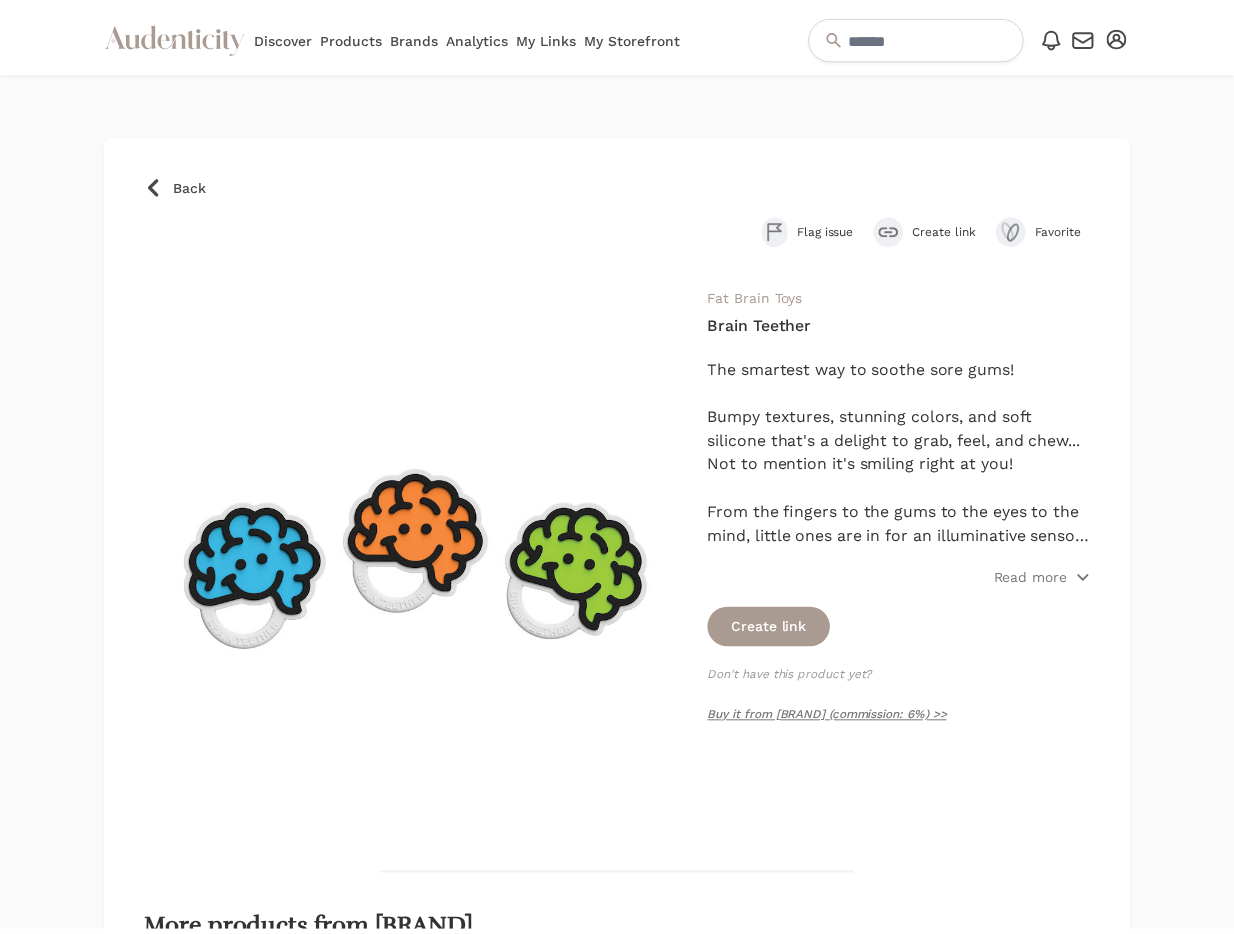 scroll, scrollTop: 0, scrollLeft: 0, axis: both 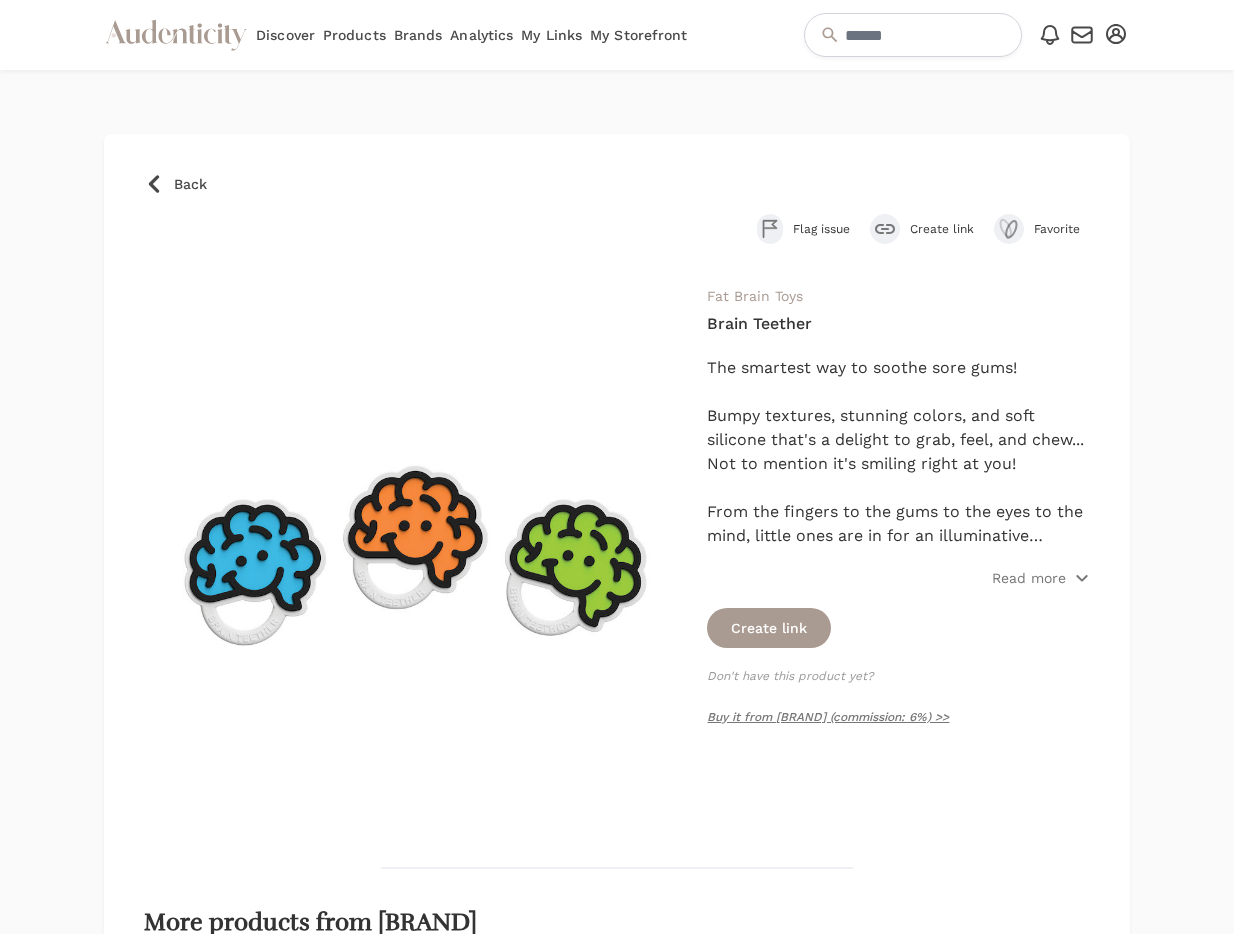 click on "Products" at bounding box center [354, 35] 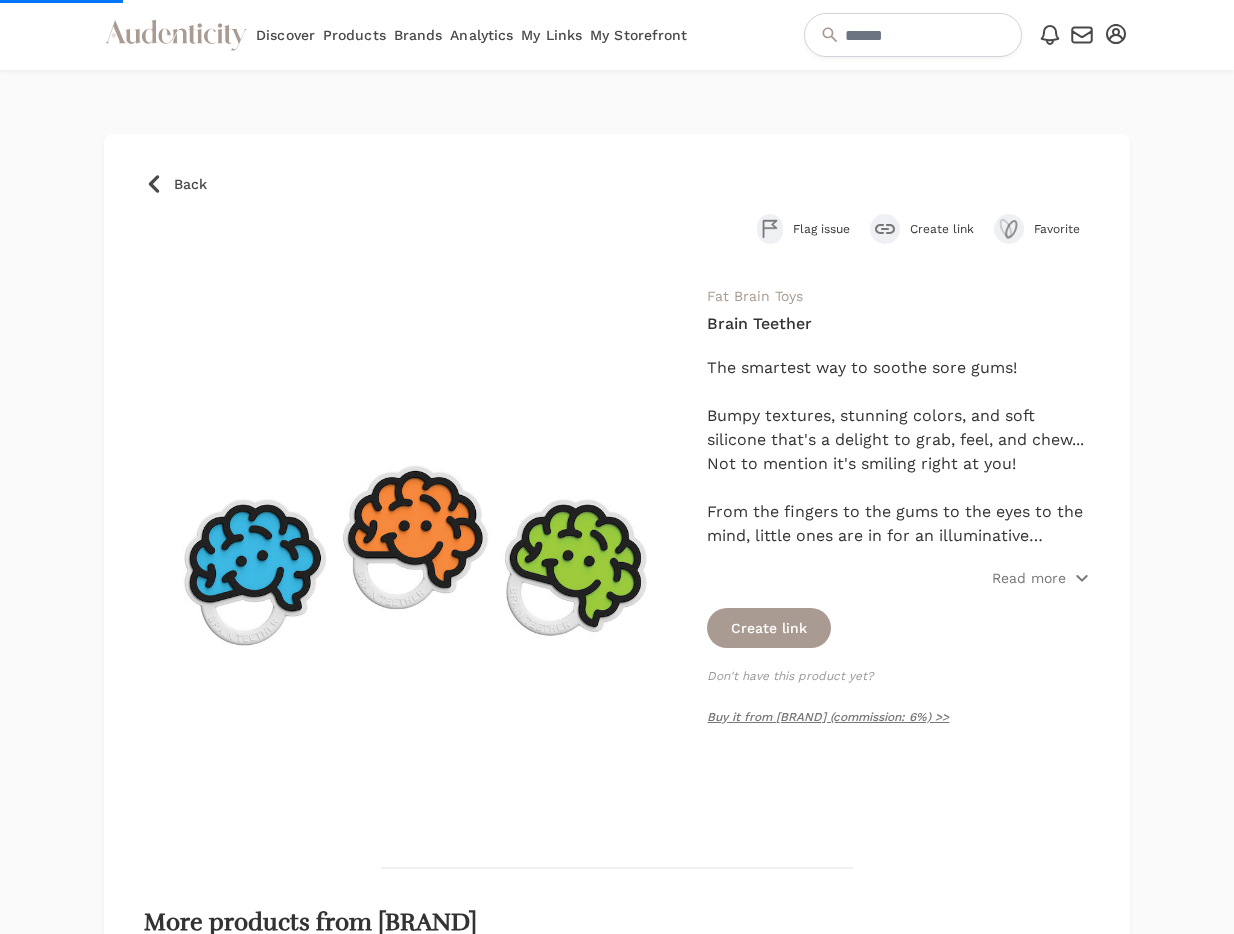 click on "Brands" at bounding box center (418, 35) 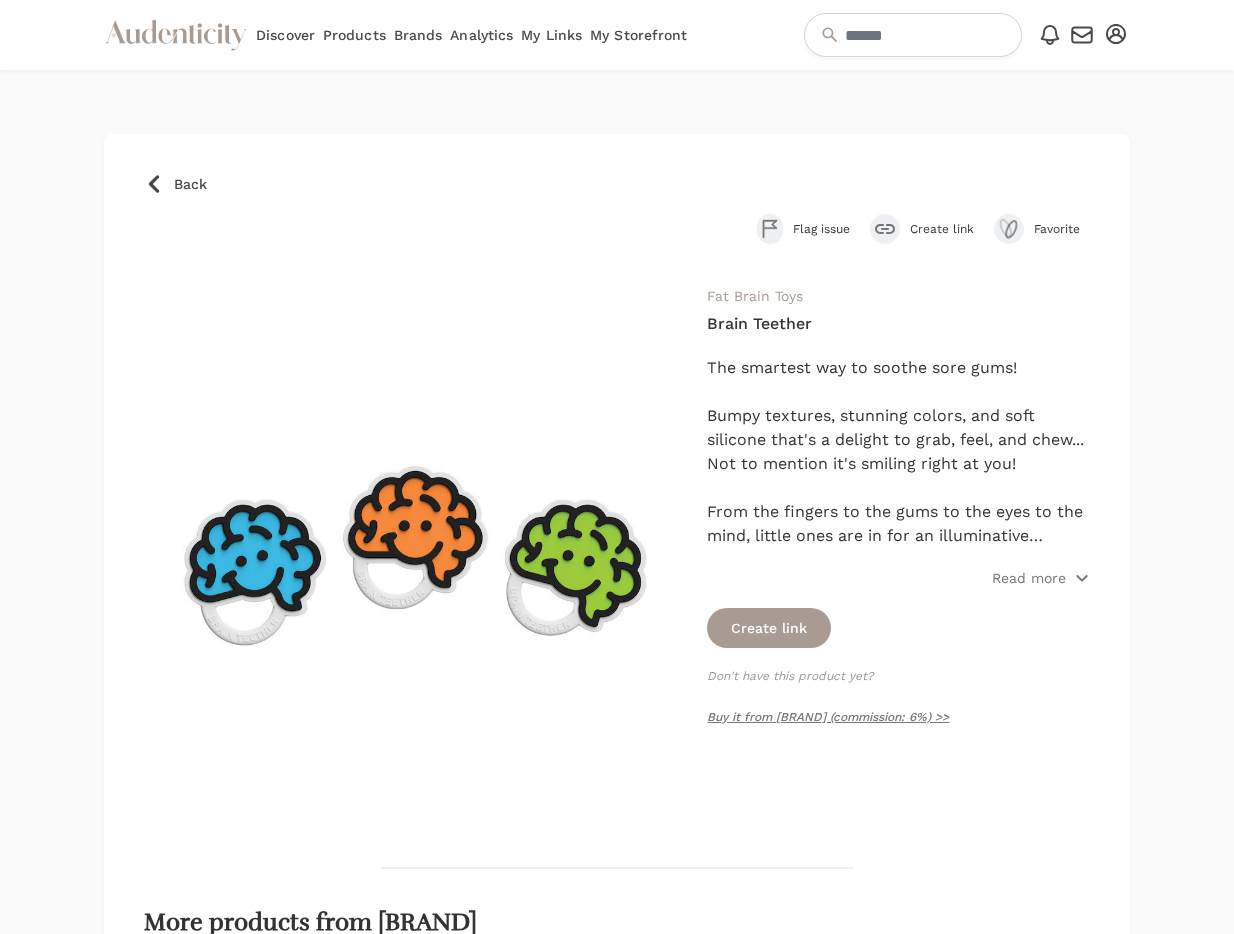 click on "Brands" at bounding box center (418, 35) 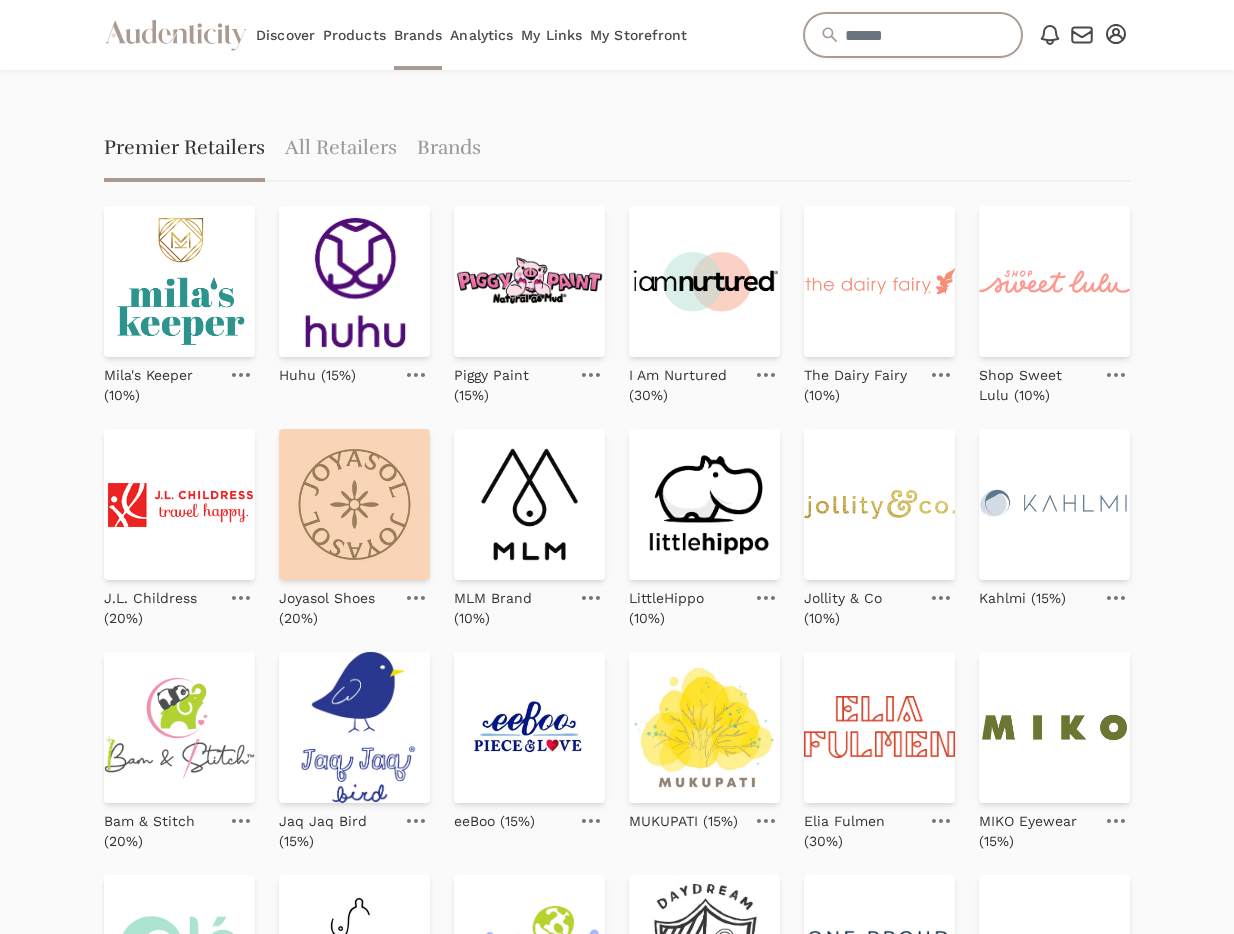 click at bounding box center (913, 35) 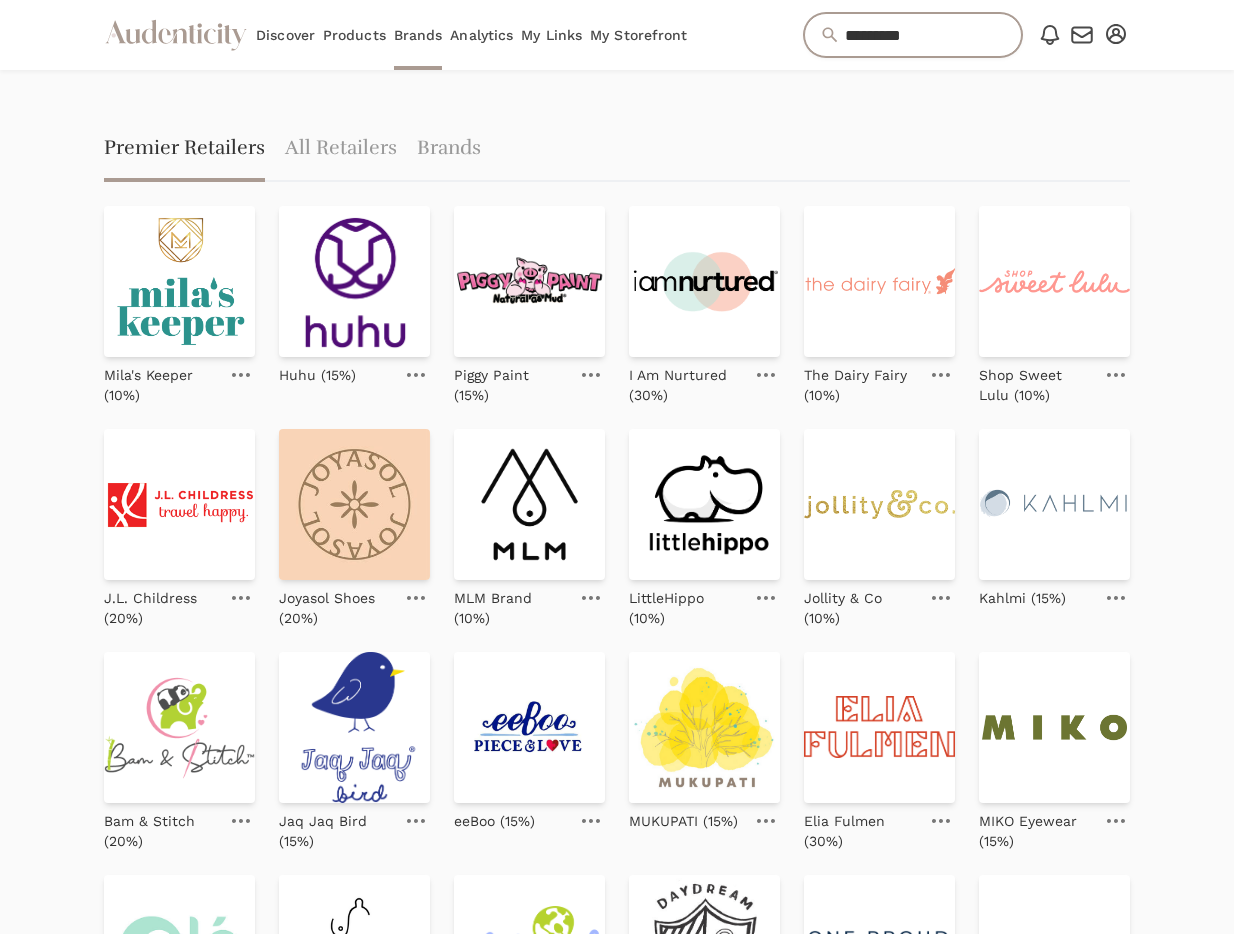 type on "*********" 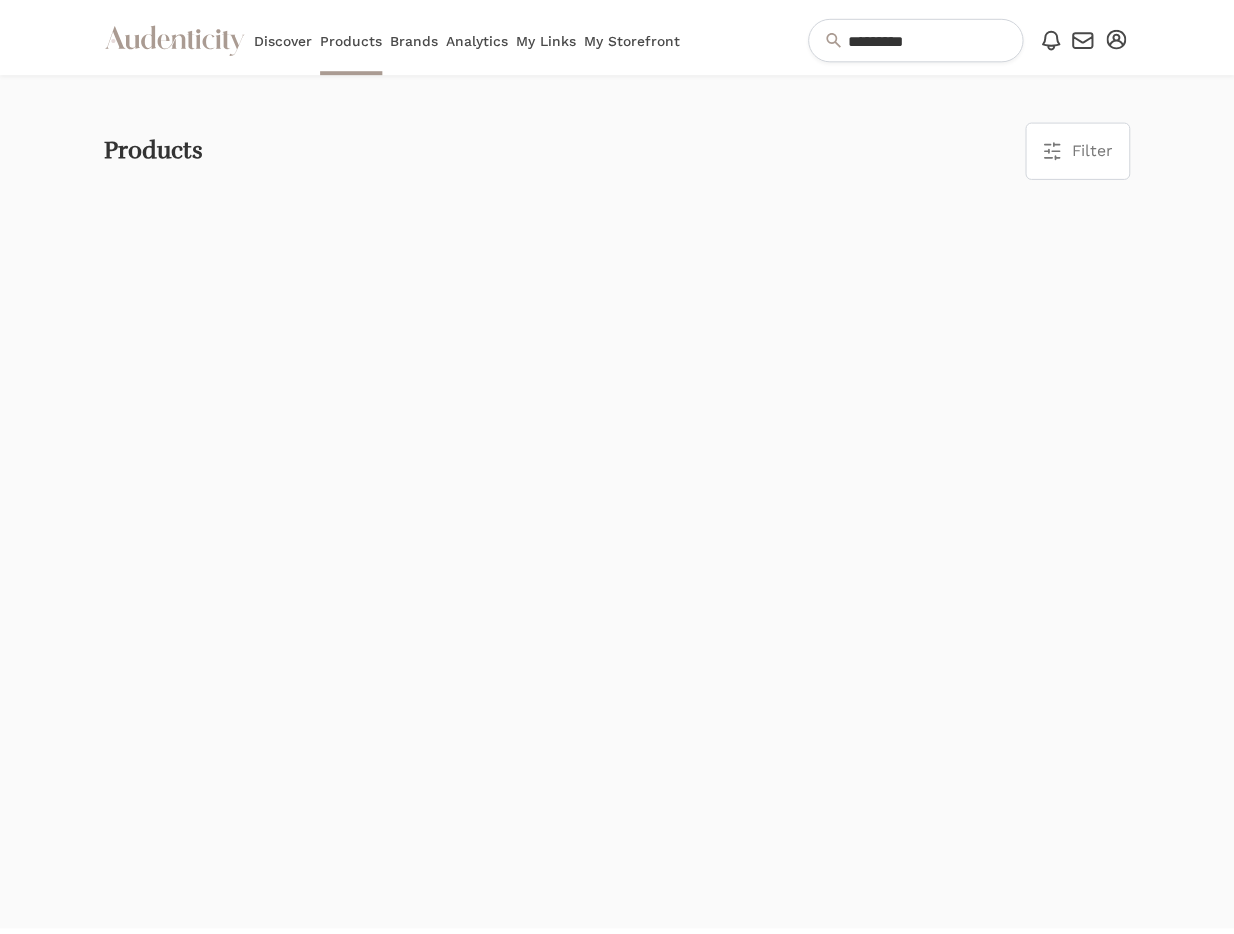 scroll, scrollTop: 0, scrollLeft: 0, axis: both 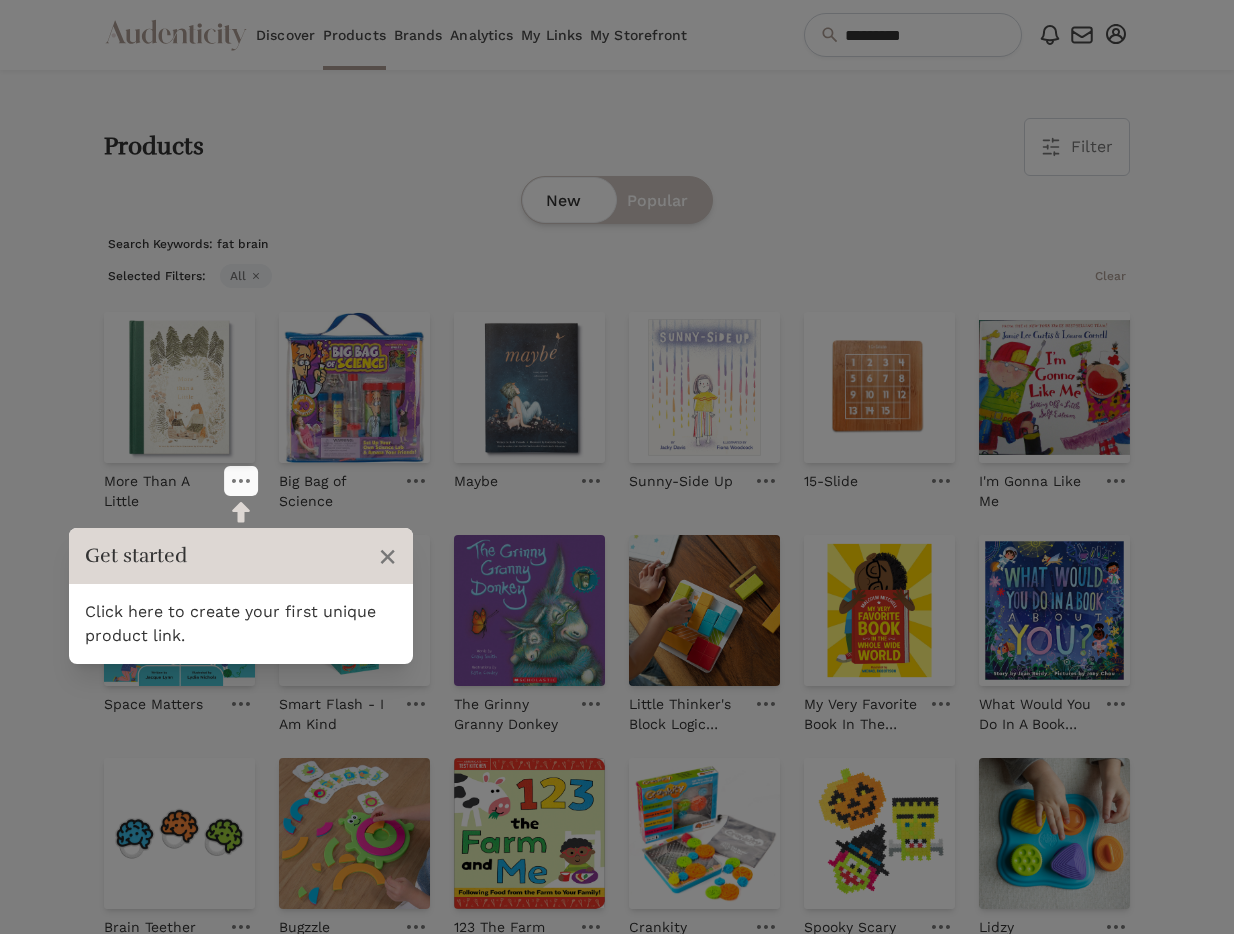 click on "Products
Filter
Filter & Sort
Close drawer
Brands
Select
4Moms
7AM
A Clementina
Abigail Jayne Design
Abrams Books
Accent Decor
aden + anais
Alimrose Amira" at bounding box center (617, 147) 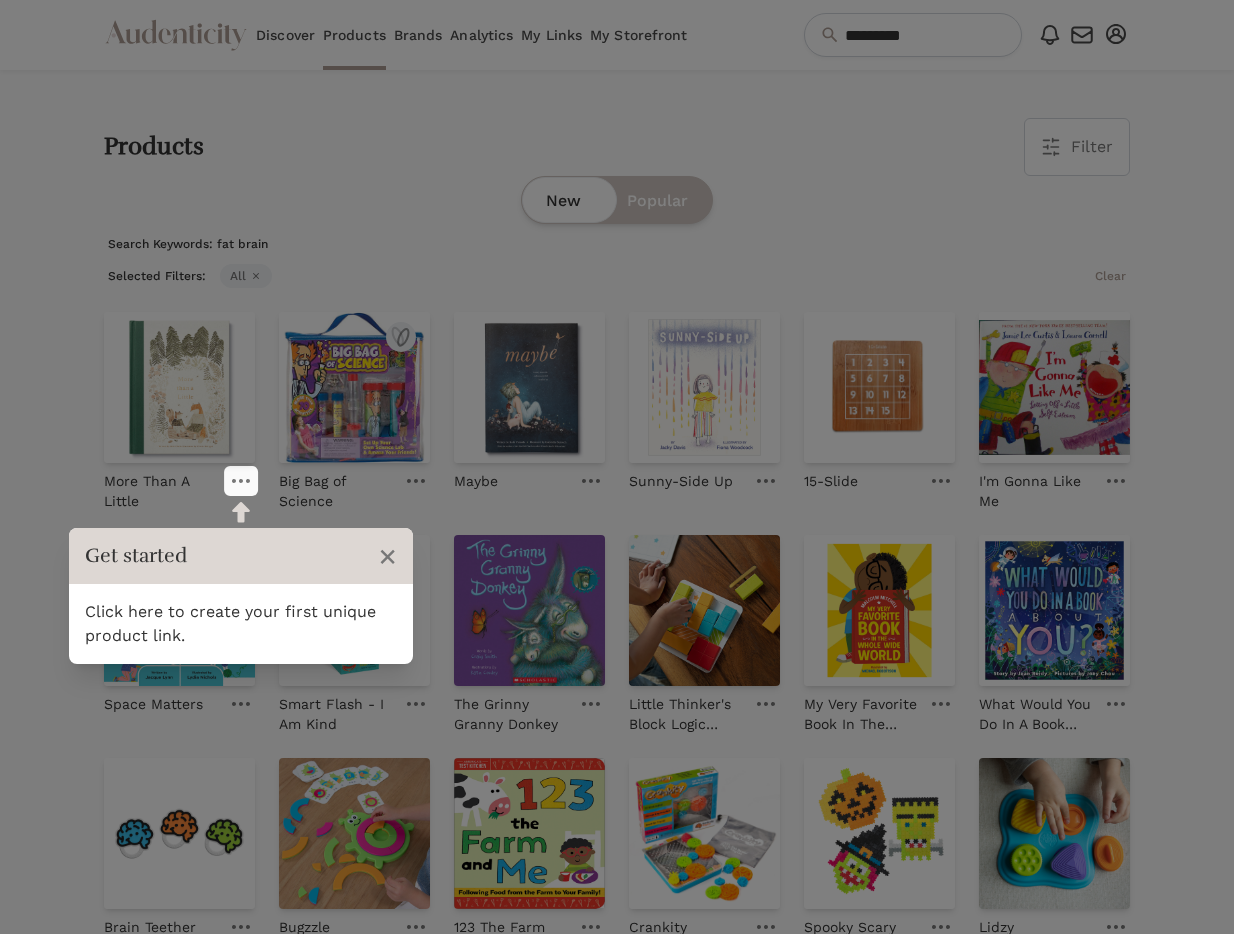 click on "New
Popular" at bounding box center [617, 200] 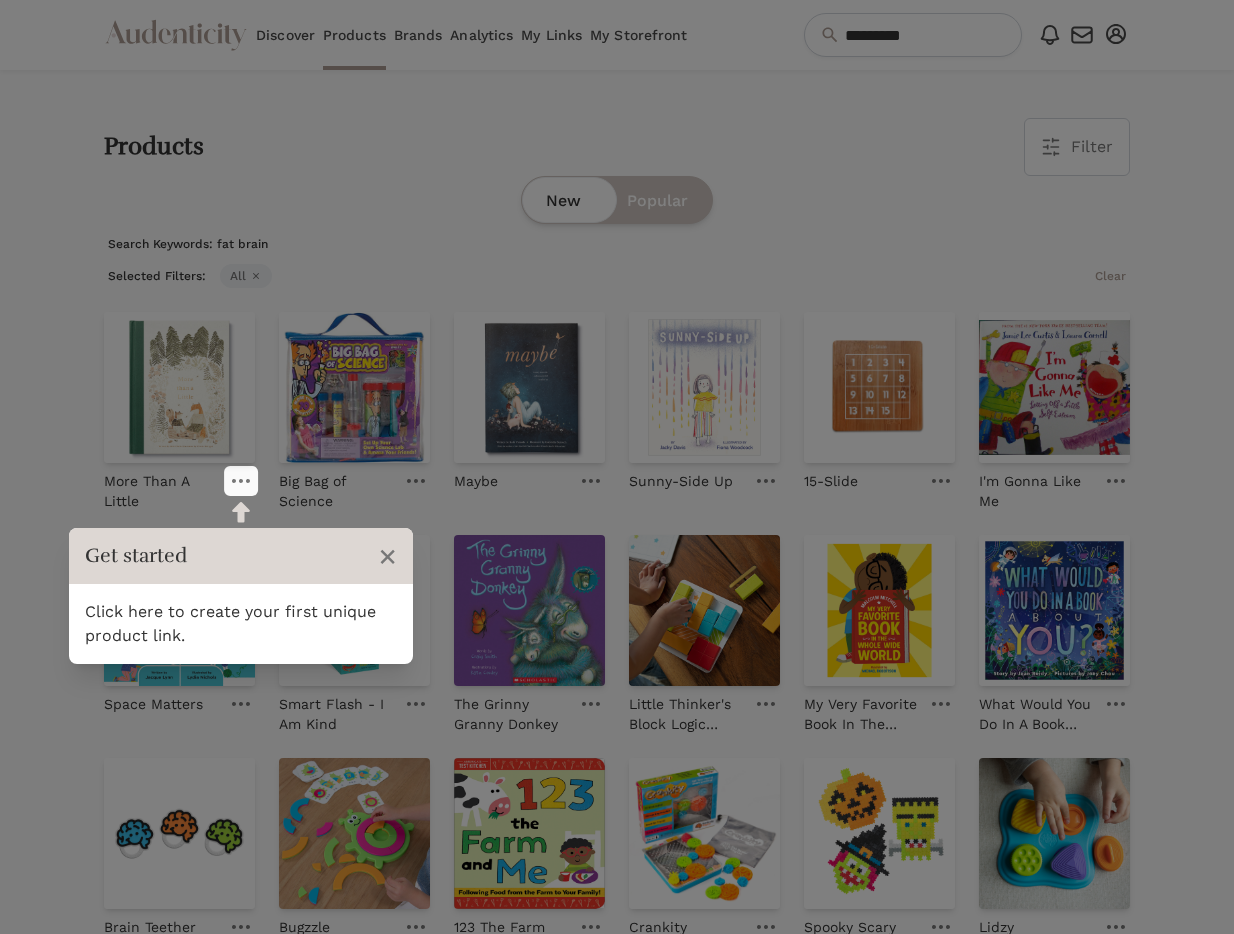 click on "Brands" at bounding box center [418, 35] 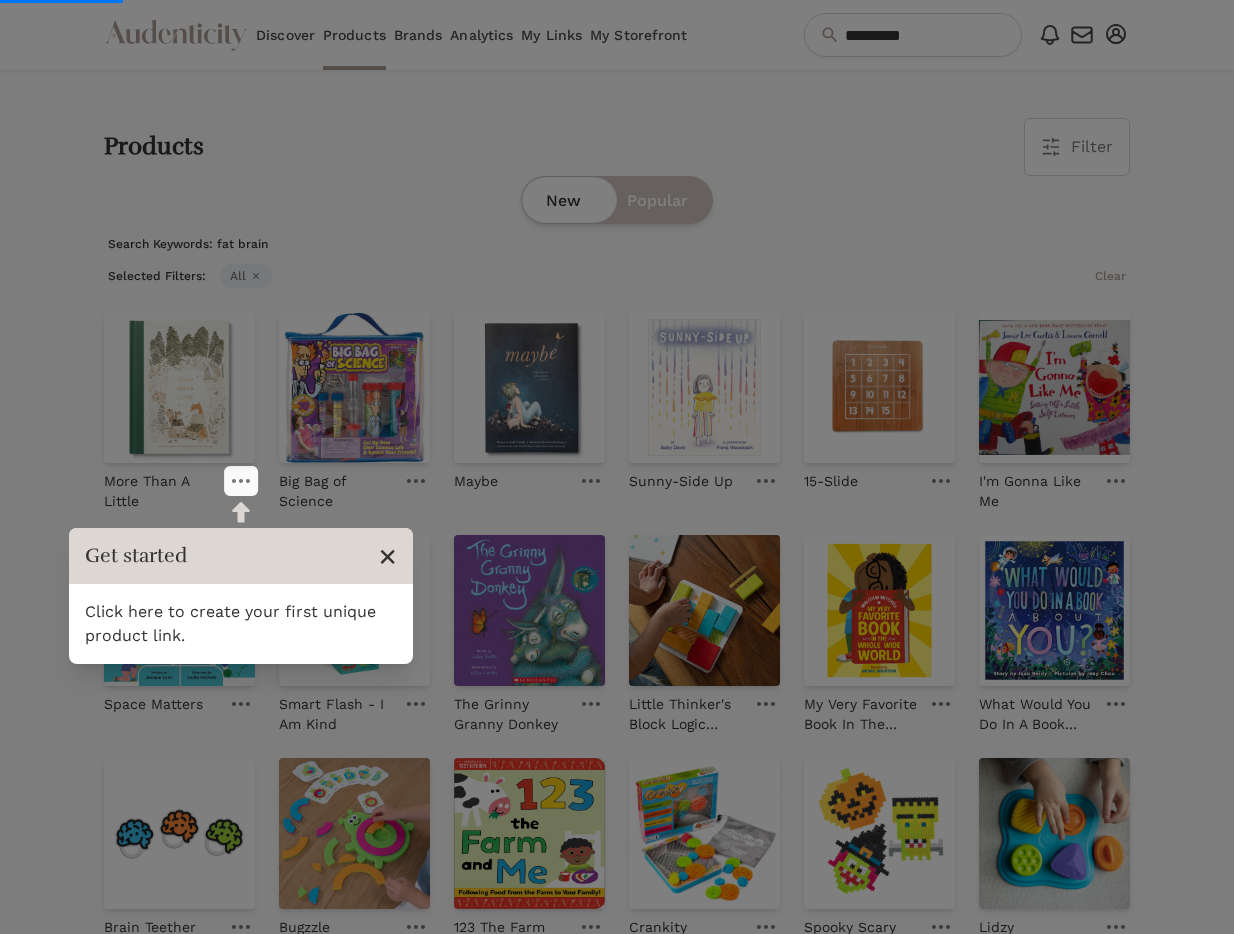 click on "×" at bounding box center [387, 556] 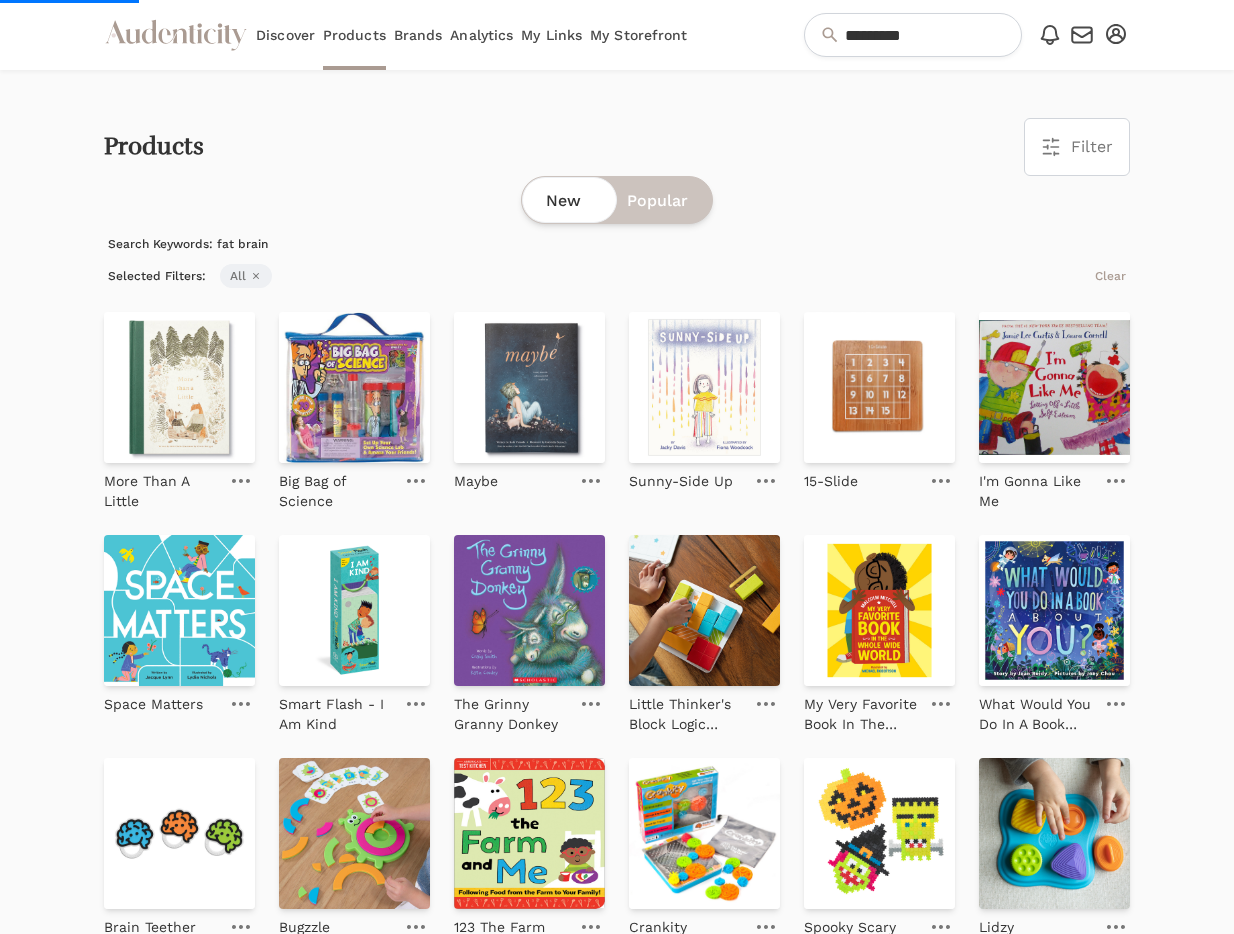 click on "Brands" at bounding box center (418, 35) 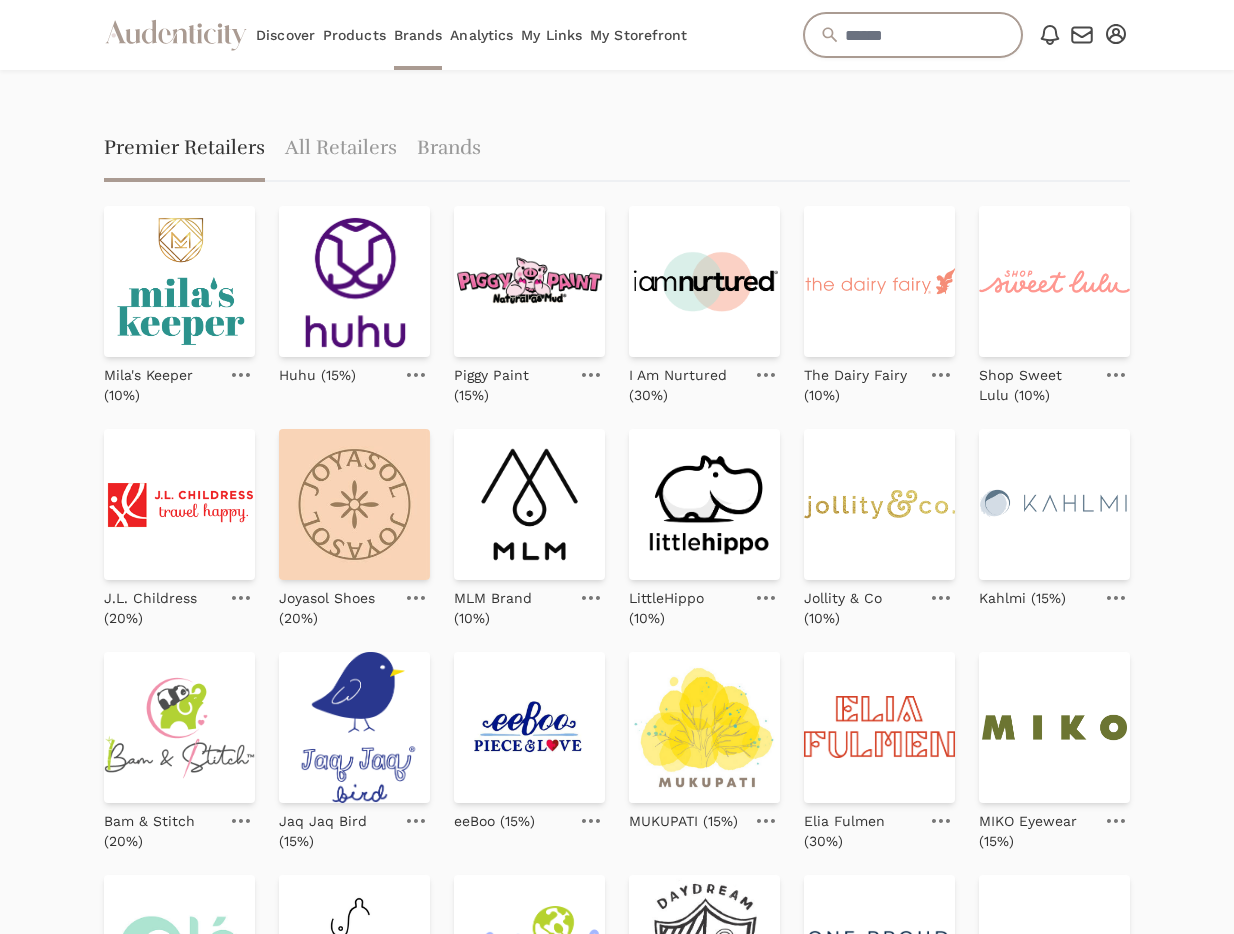 click at bounding box center [913, 35] 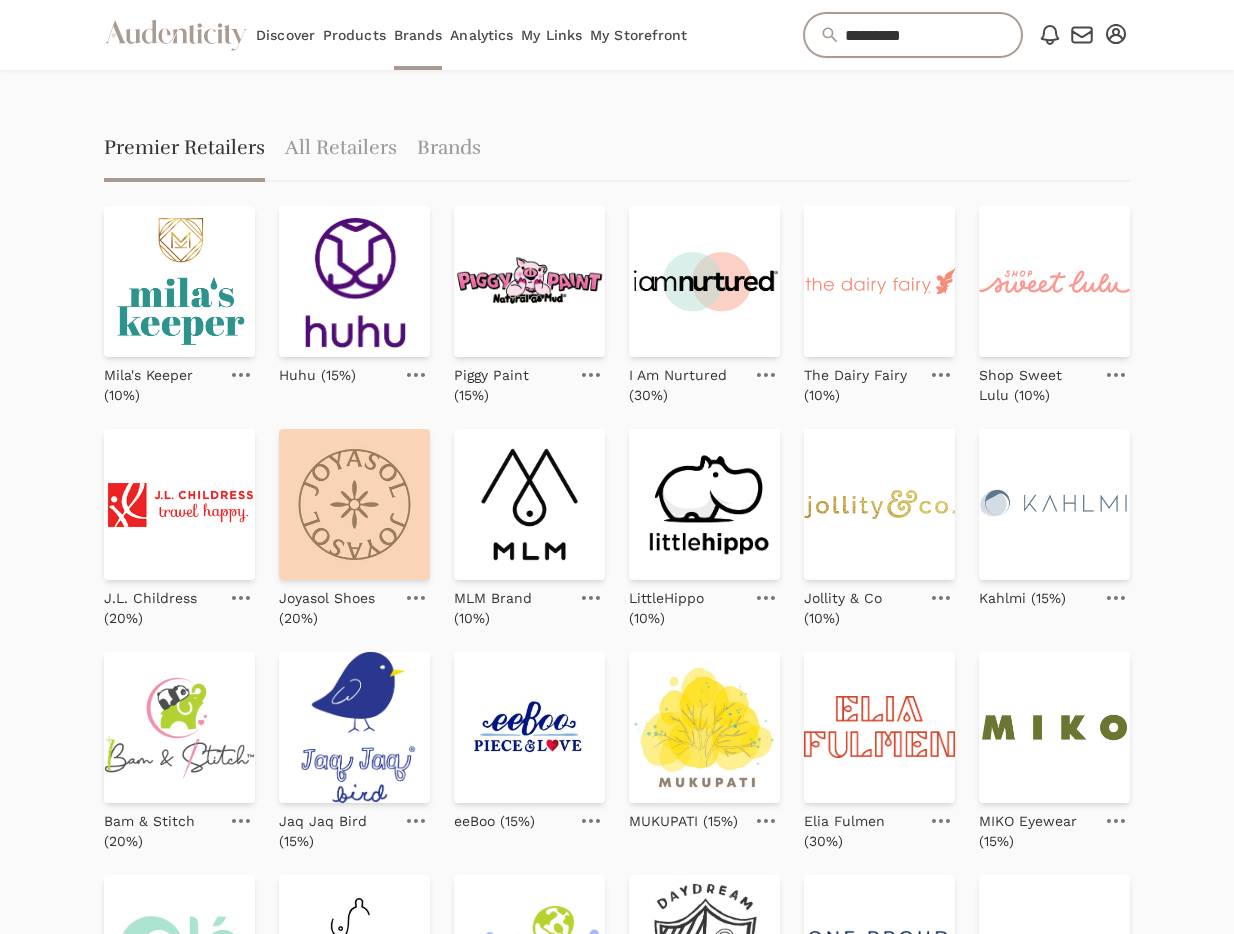 type on "*********" 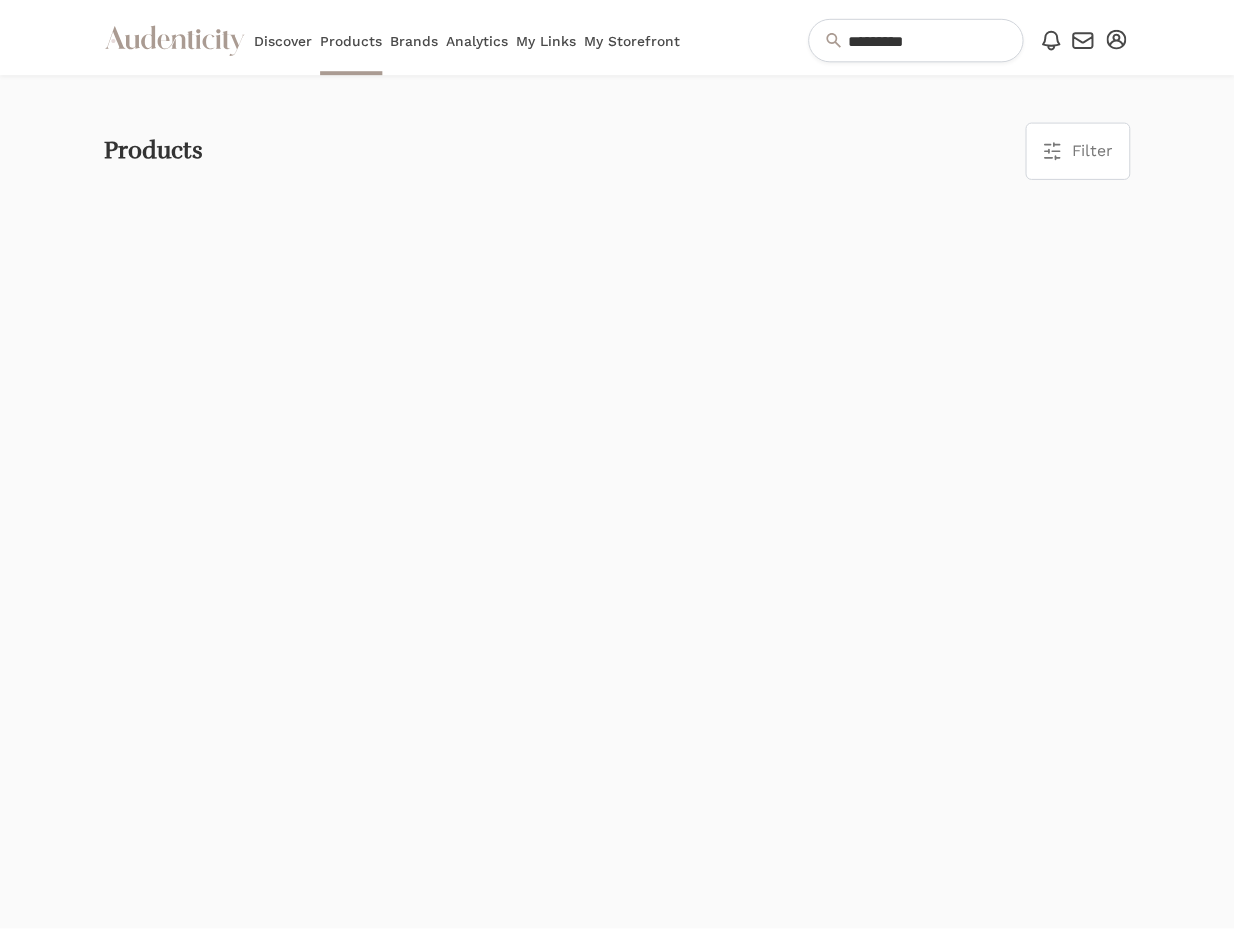 scroll, scrollTop: 0, scrollLeft: 0, axis: both 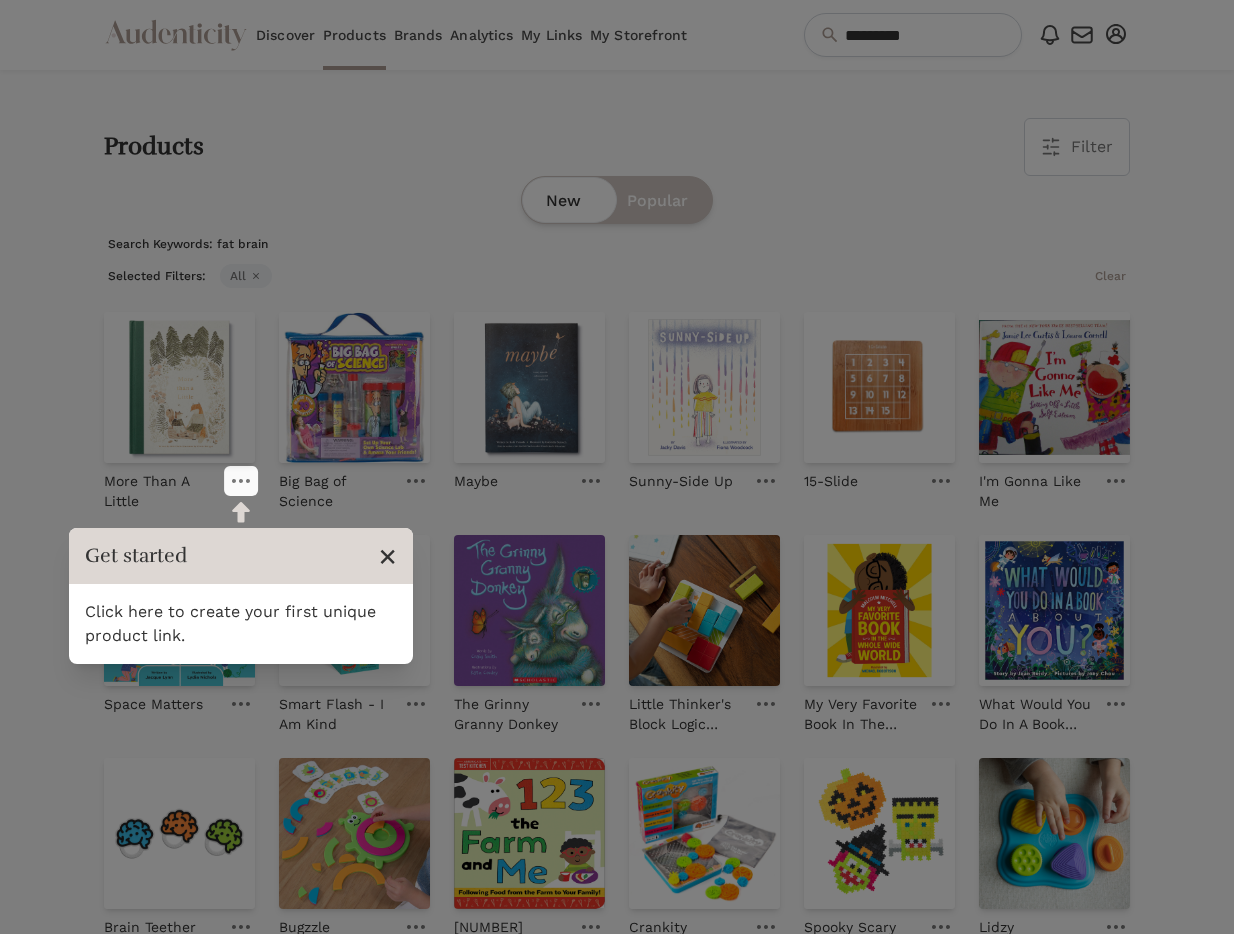 click on "×" at bounding box center (387, 556) 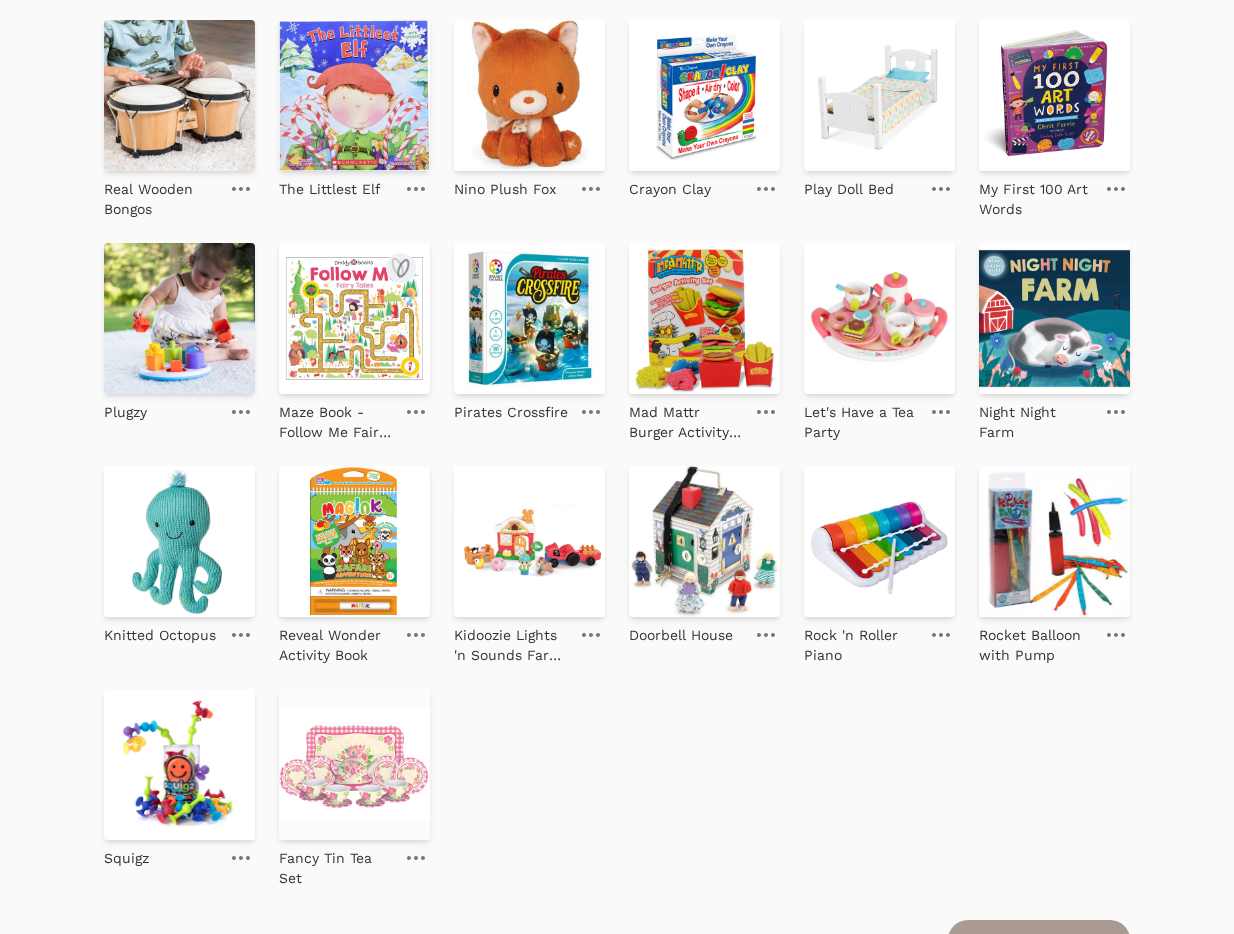 scroll, scrollTop: 0, scrollLeft: 0, axis: both 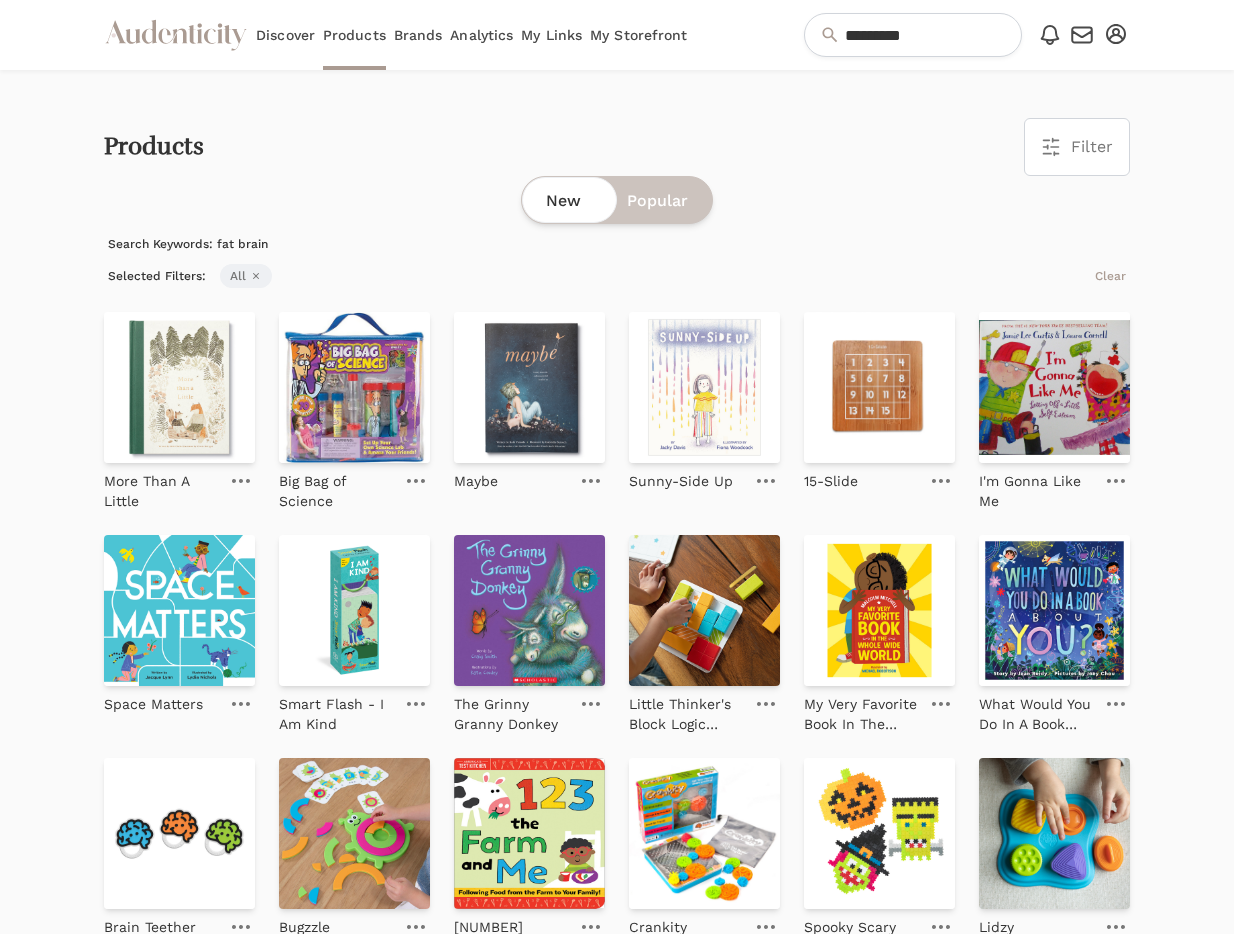 click on "Brands" at bounding box center (418, 35) 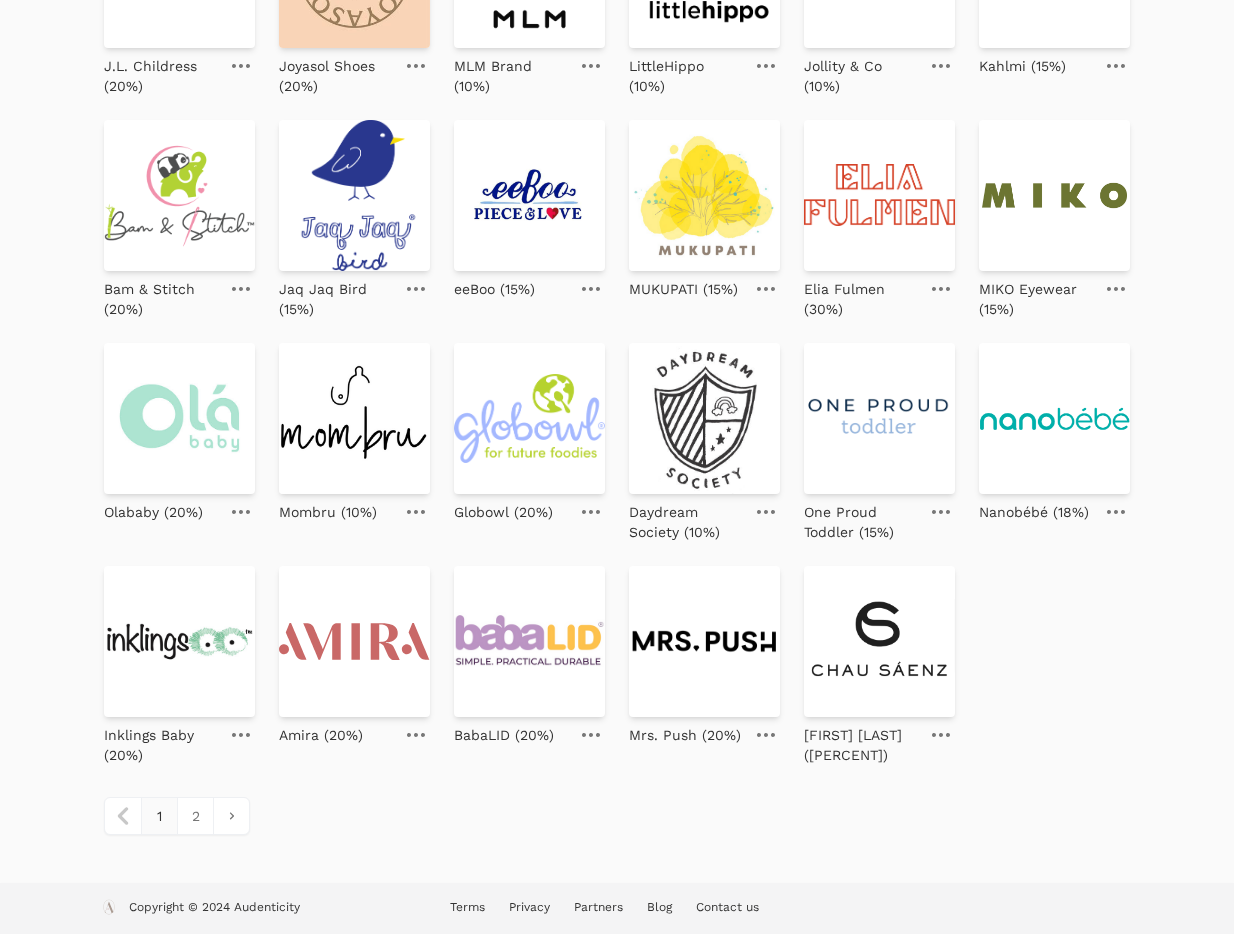 scroll, scrollTop: 533, scrollLeft: 0, axis: vertical 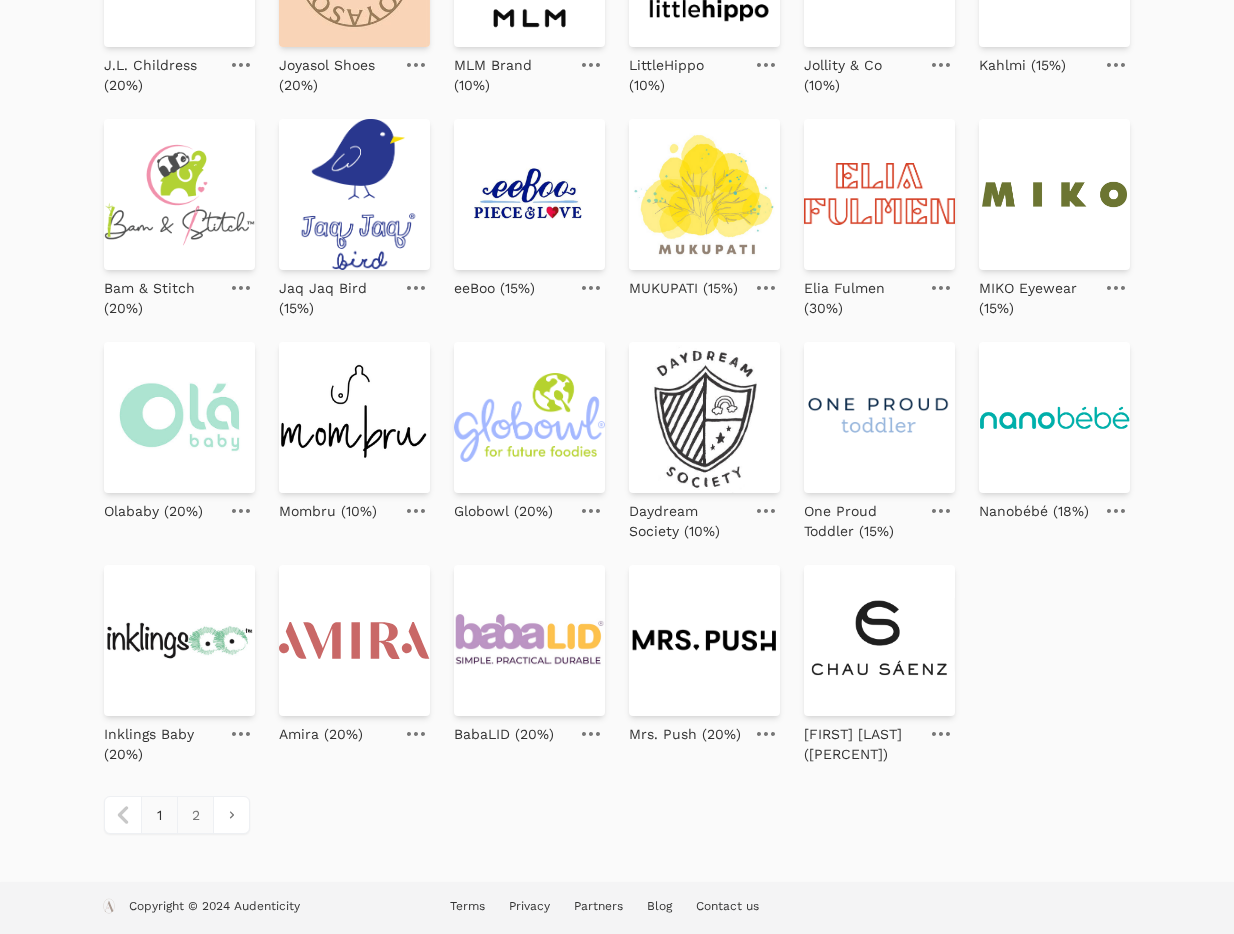 click on "2" at bounding box center [195, 815] 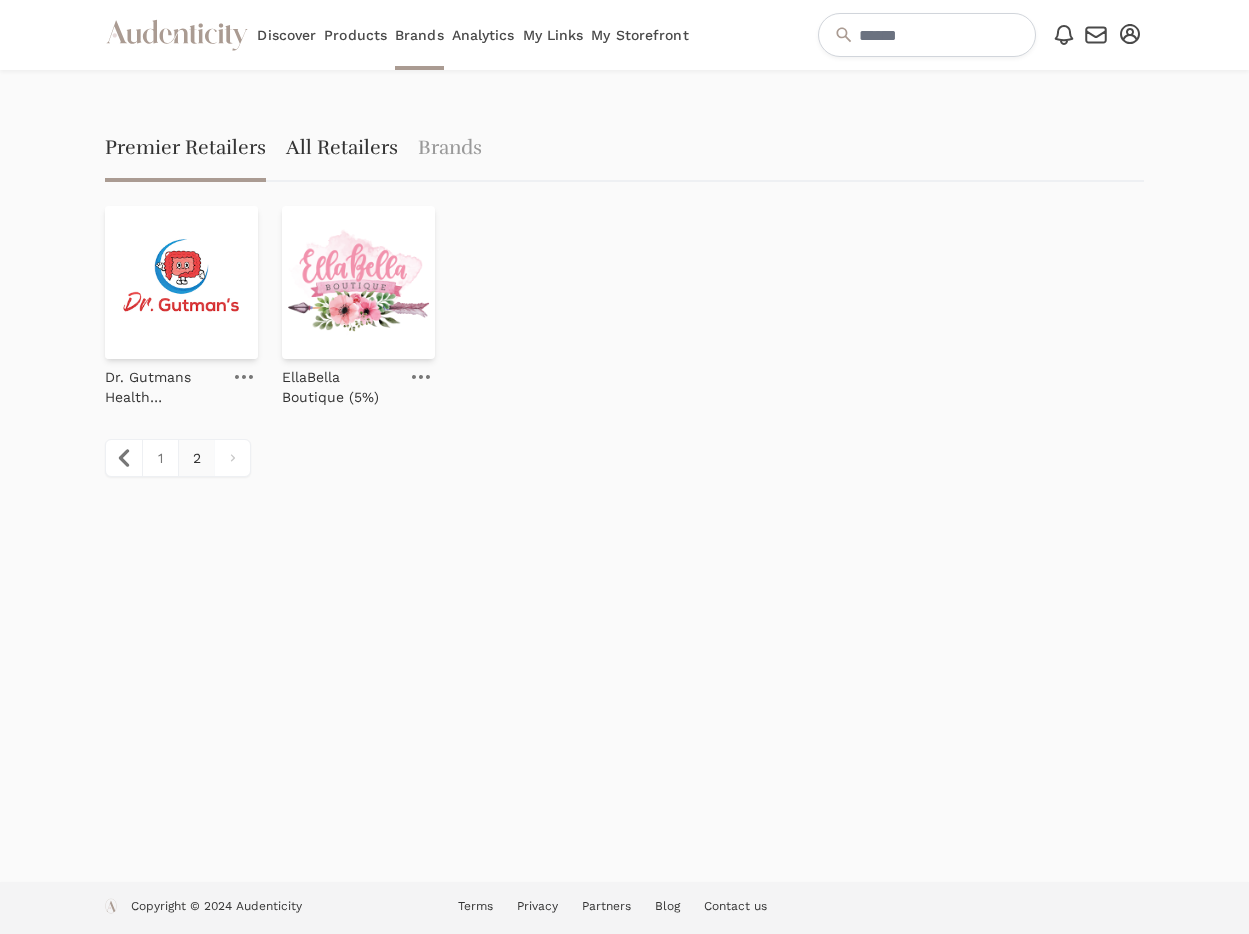 click on "All Retailers" at bounding box center (342, 150) 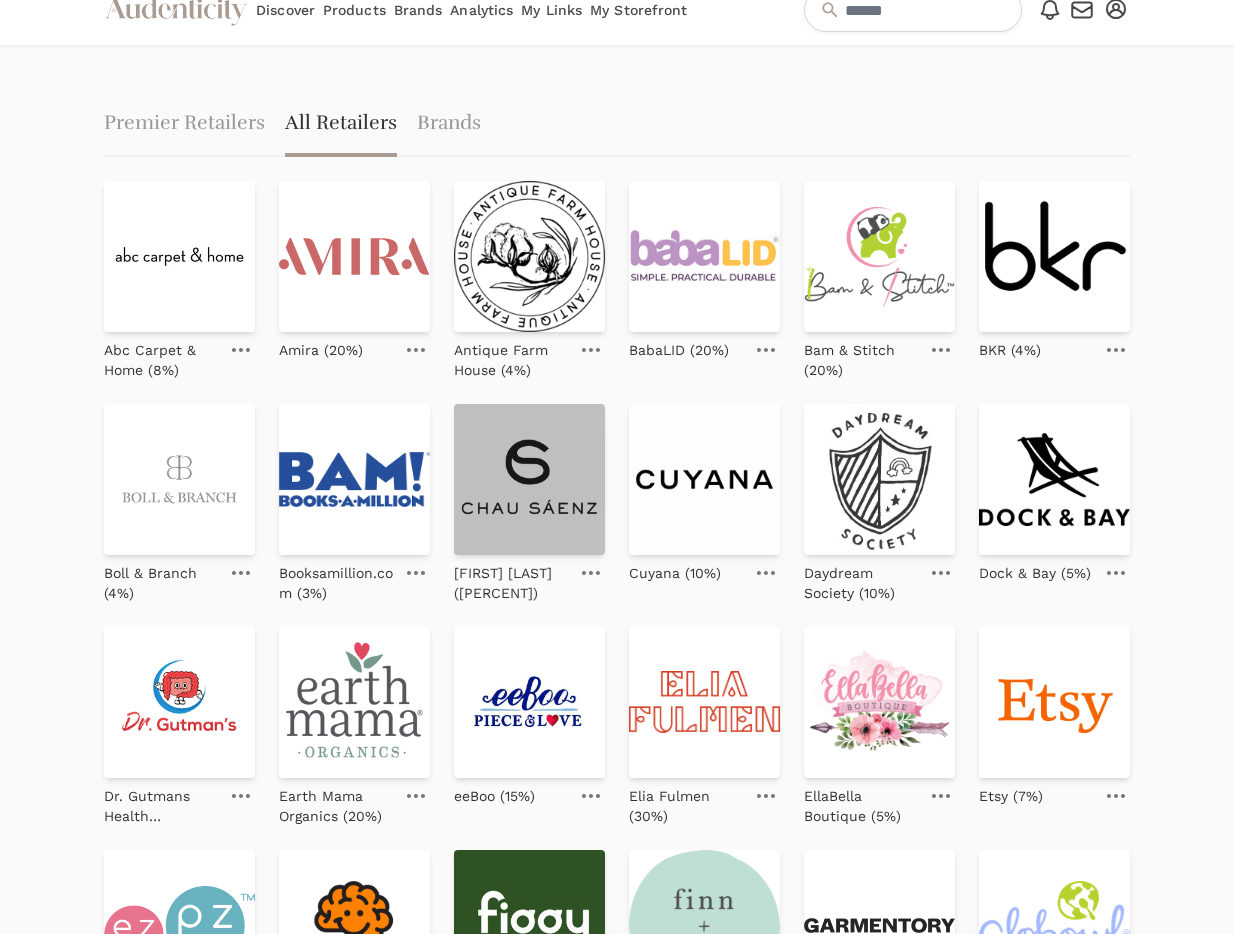 scroll, scrollTop: 341, scrollLeft: 0, axis: vertical 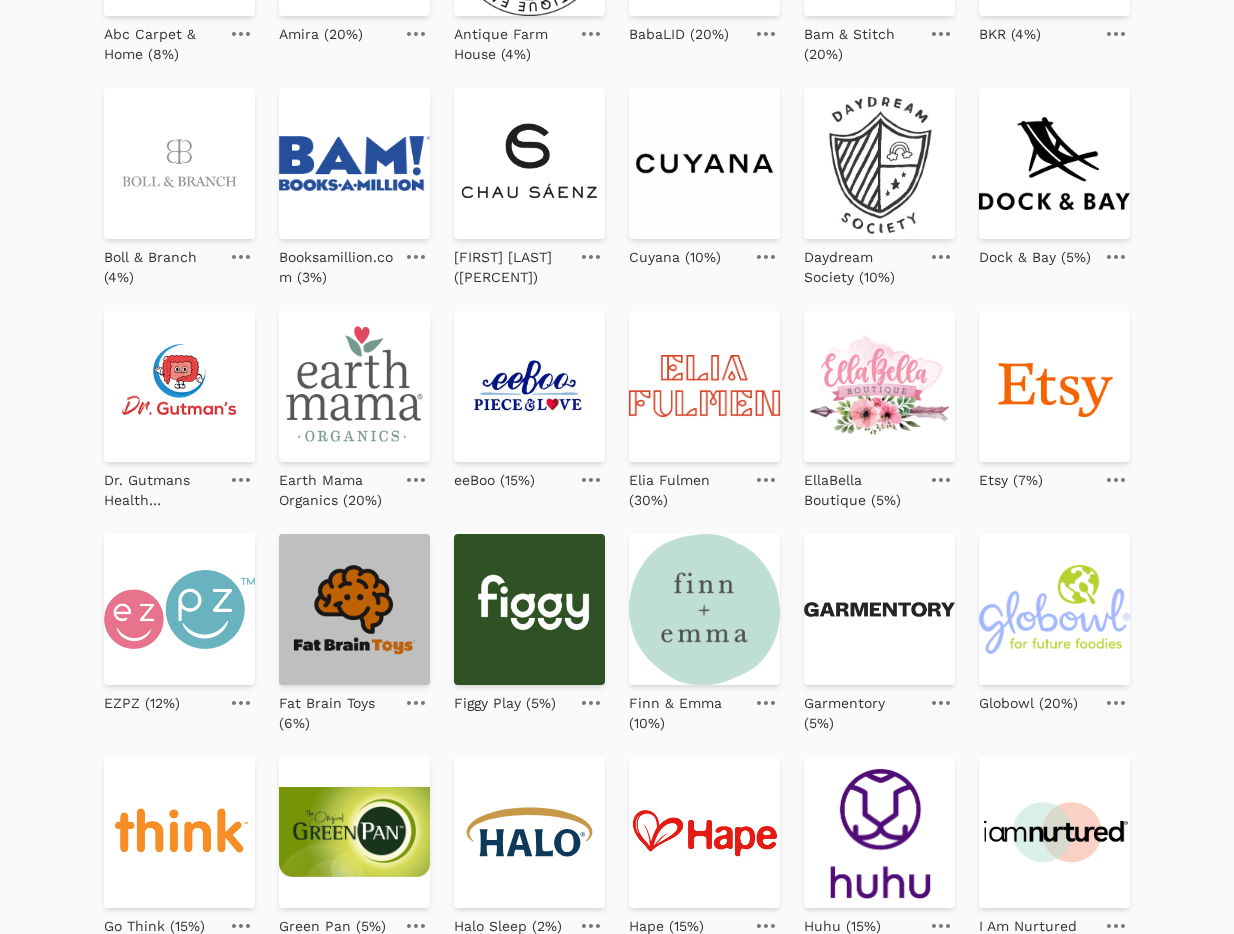 click at bounding box center (354, 609) 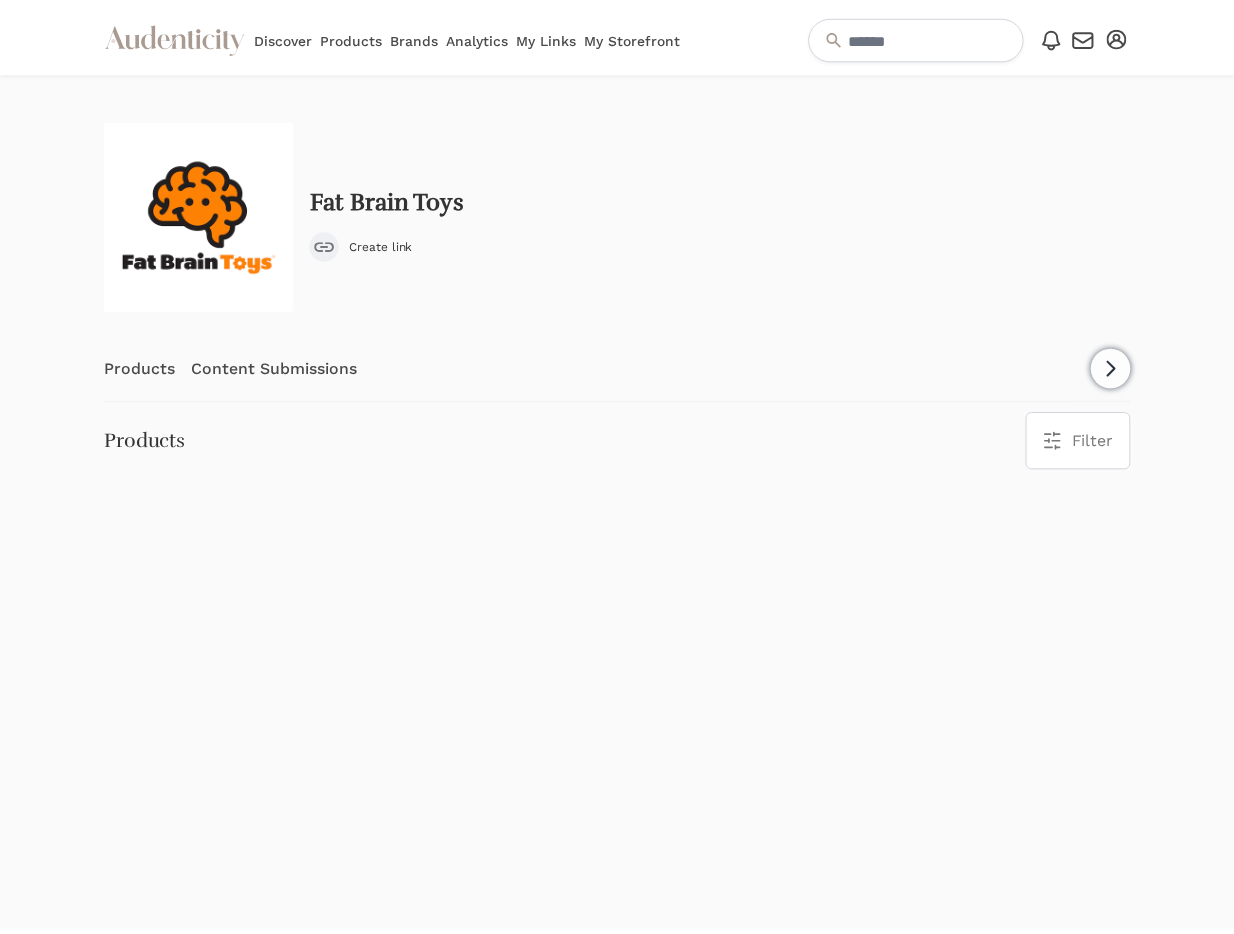 scroll, scrollTop: 0, scrollLeft: 0, axis: both 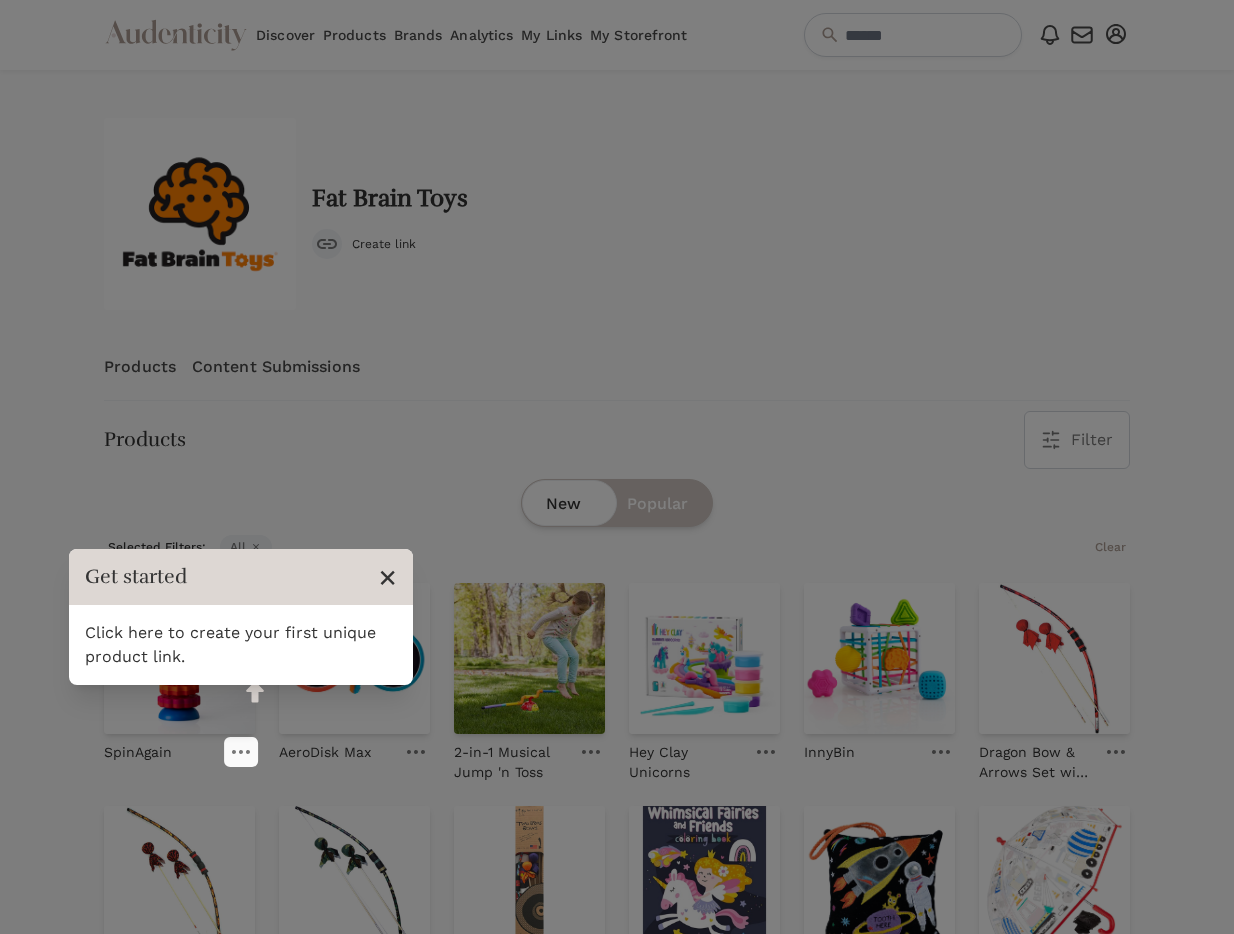 click on "×" at bounding box center [387, 577] 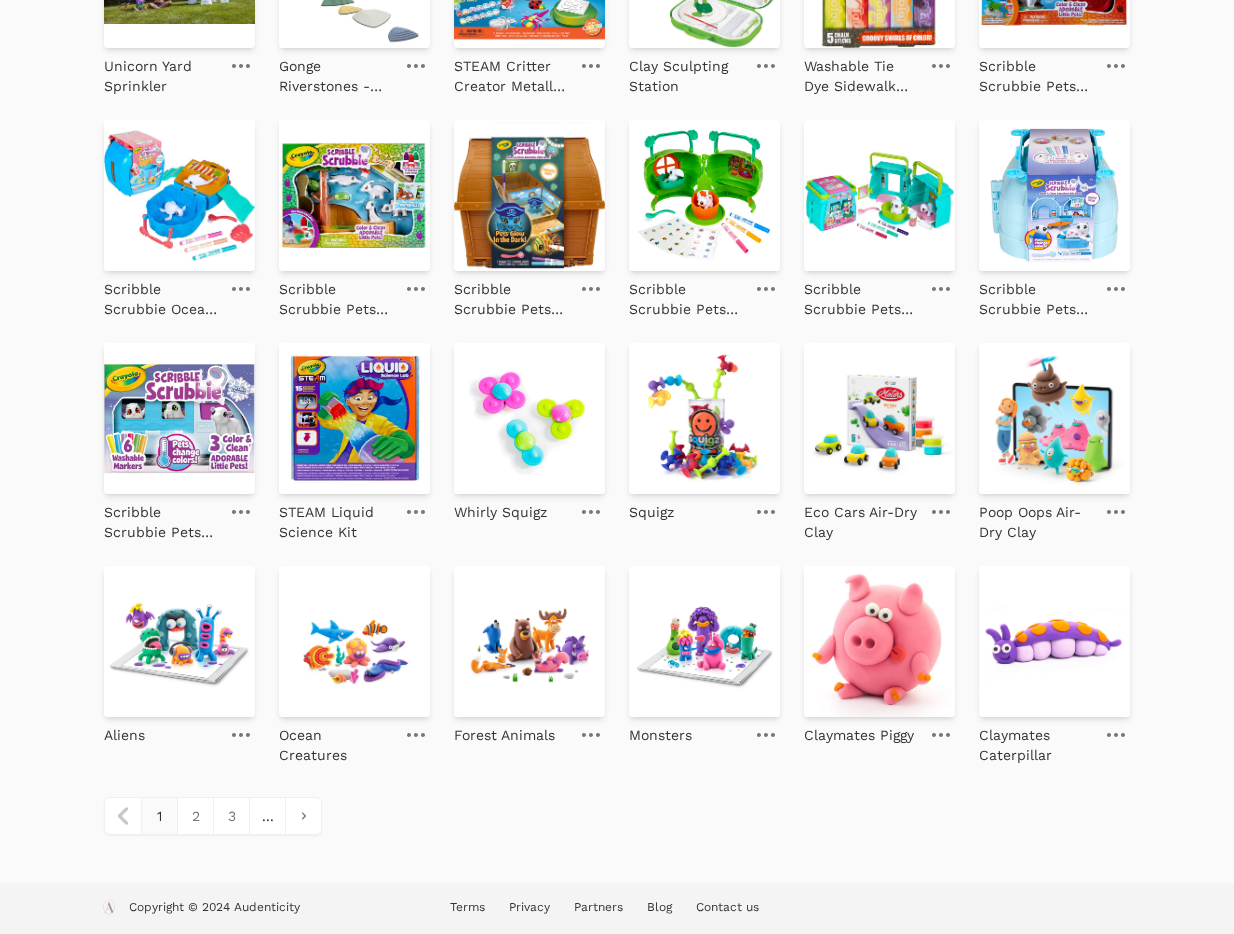 scroll, scrollTop: 2025, scrollLeft: 0, axis: vertical 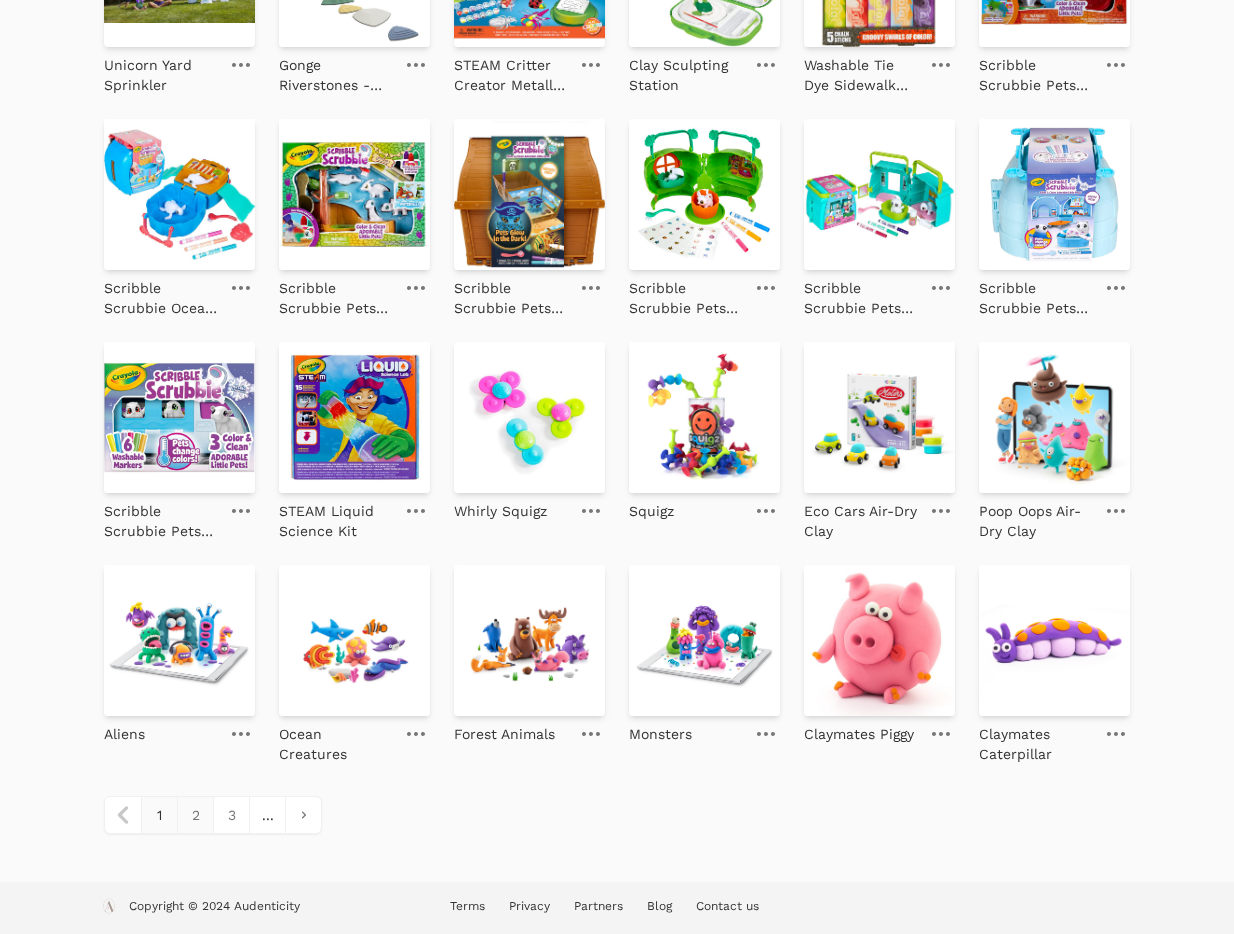 click on "2" at bounding box center (195, 815) 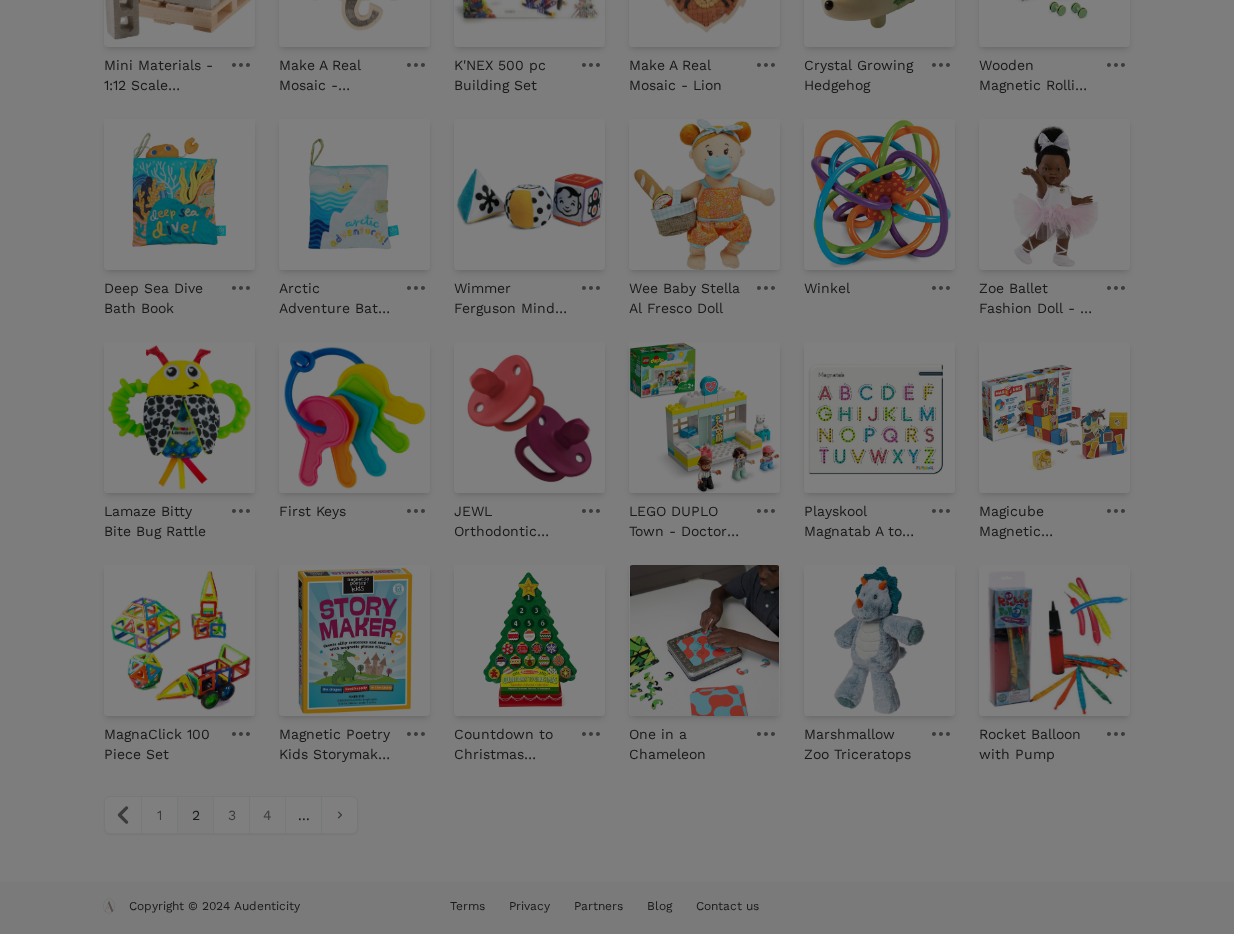 scroll, scrollTop: 0, scrollLeft: 0, axis: both 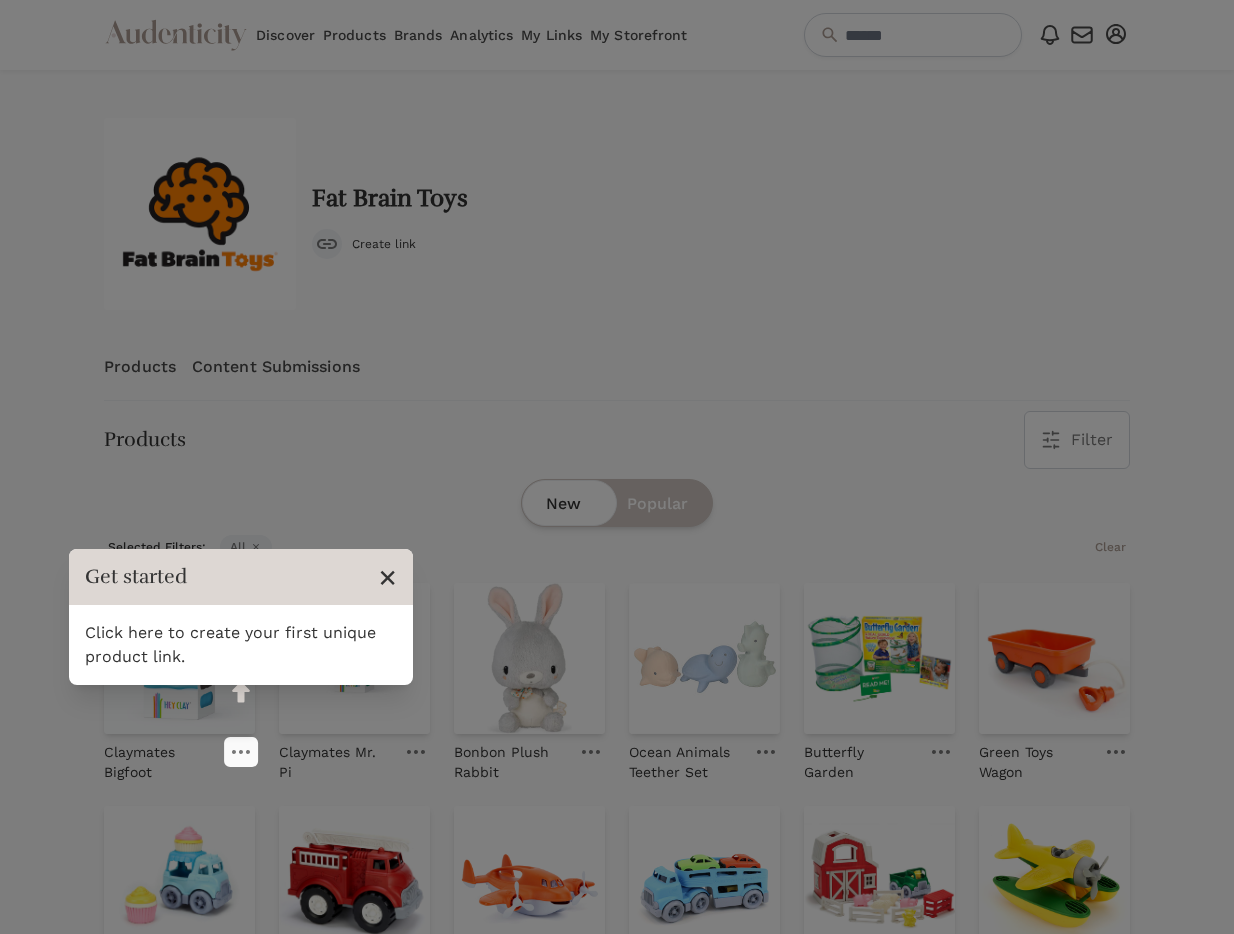 click on "×" at bounding box center (387, 577) 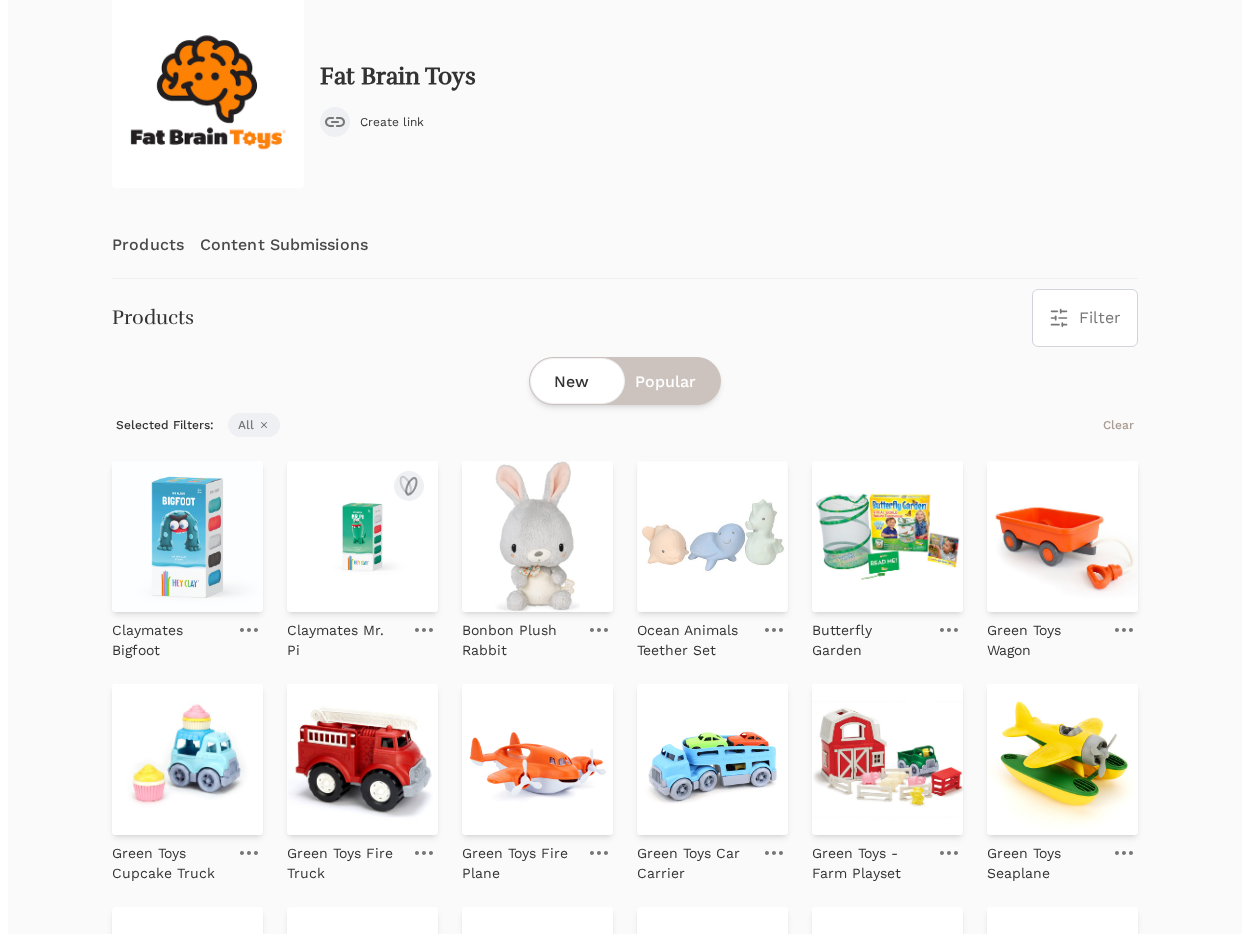 scroll, scrollTop: 123, scrollLeft: 0, axis: vertical 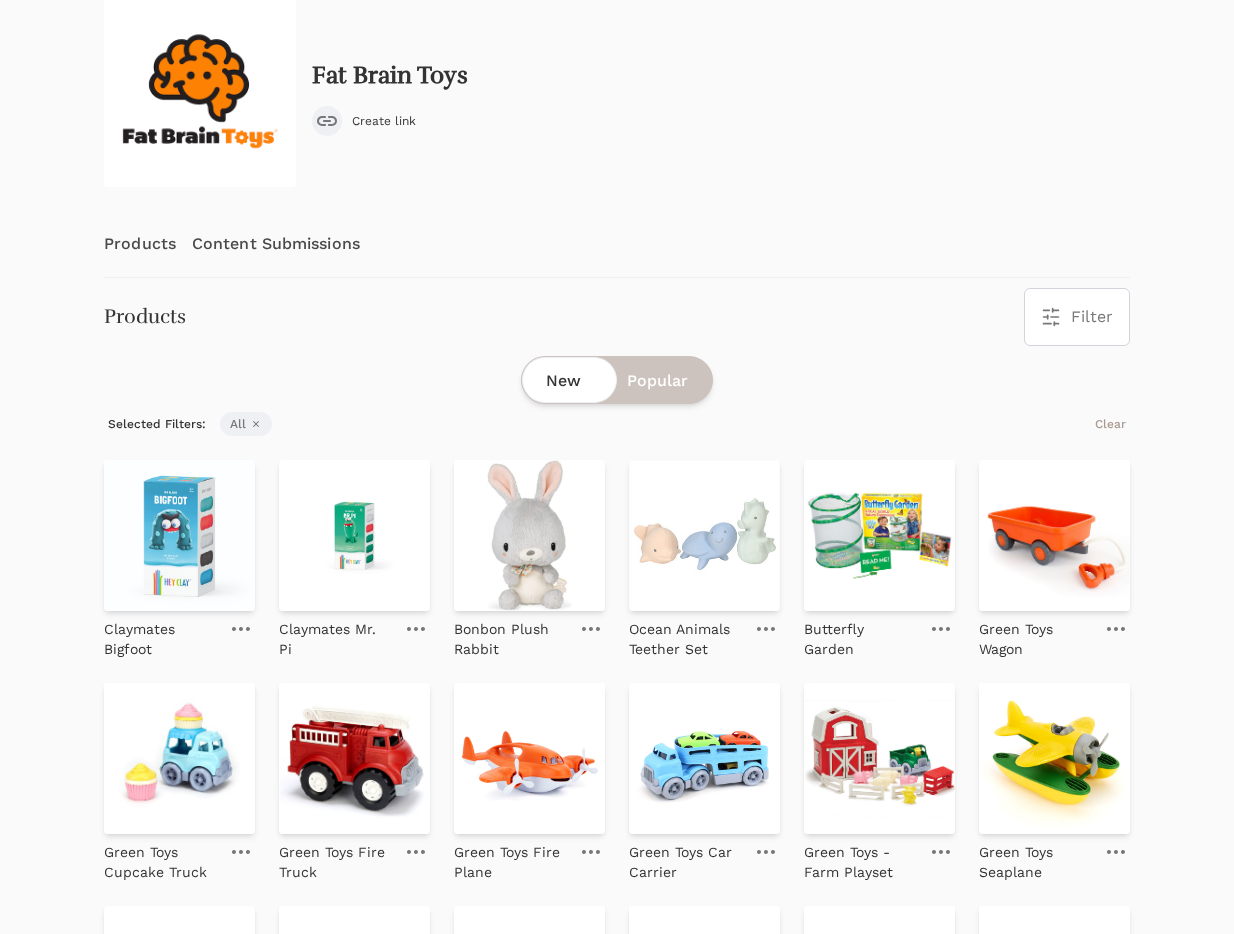 click on "Filter" at bounding box center (1077, 317) 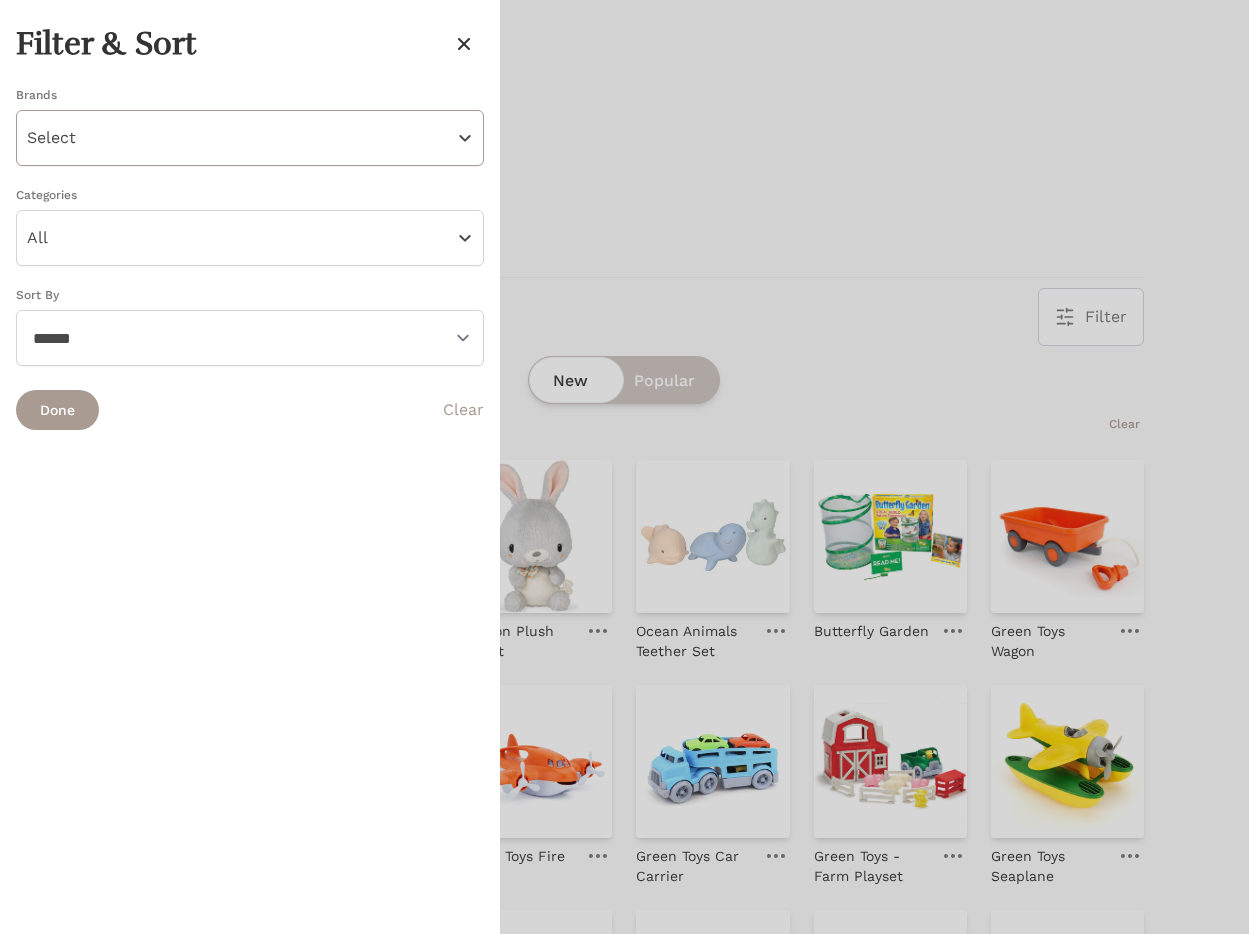 click on "Select" at bounding box center [250, 138] 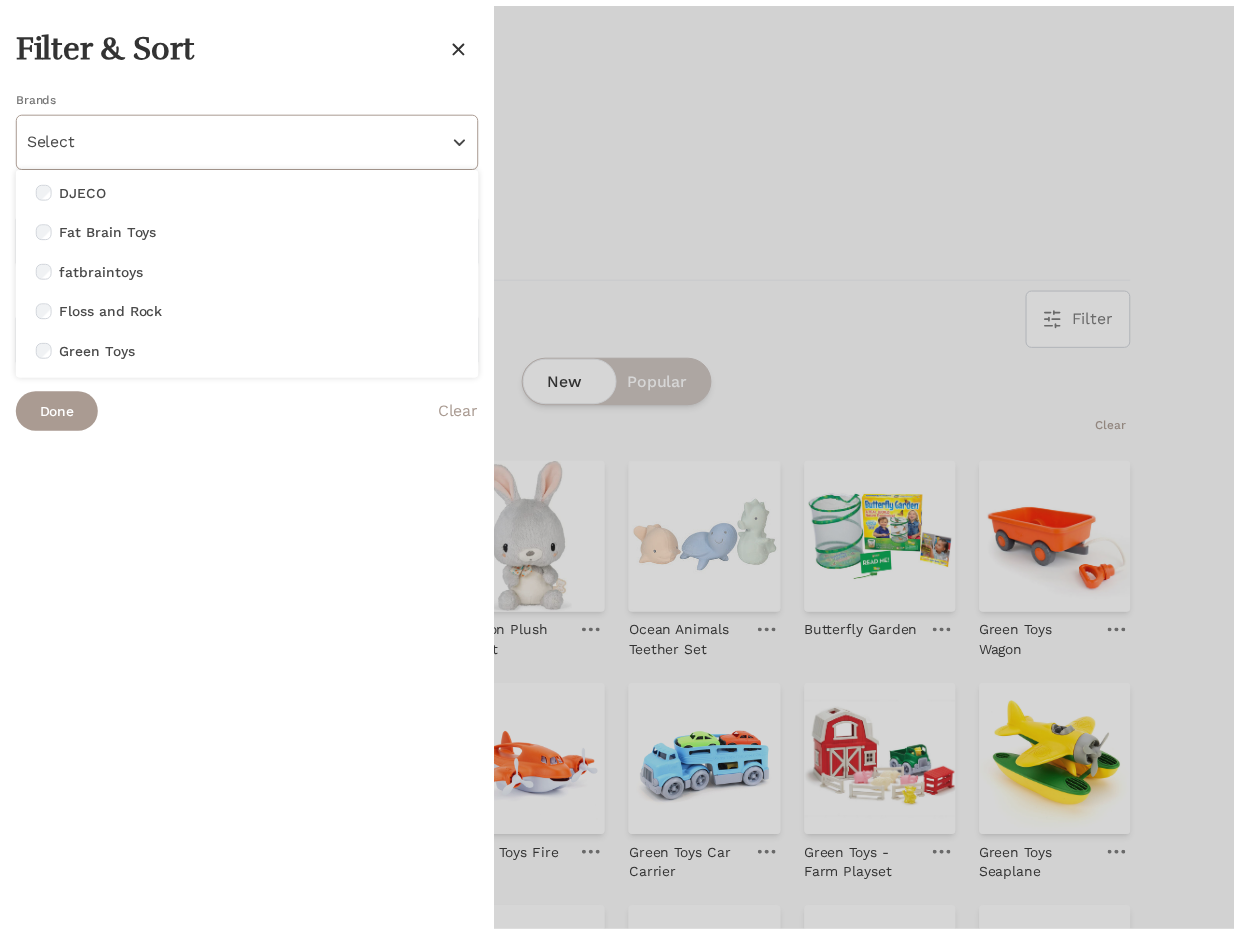 scroll, scrollTop: 221, scrollLeft: 0, axis: vertical 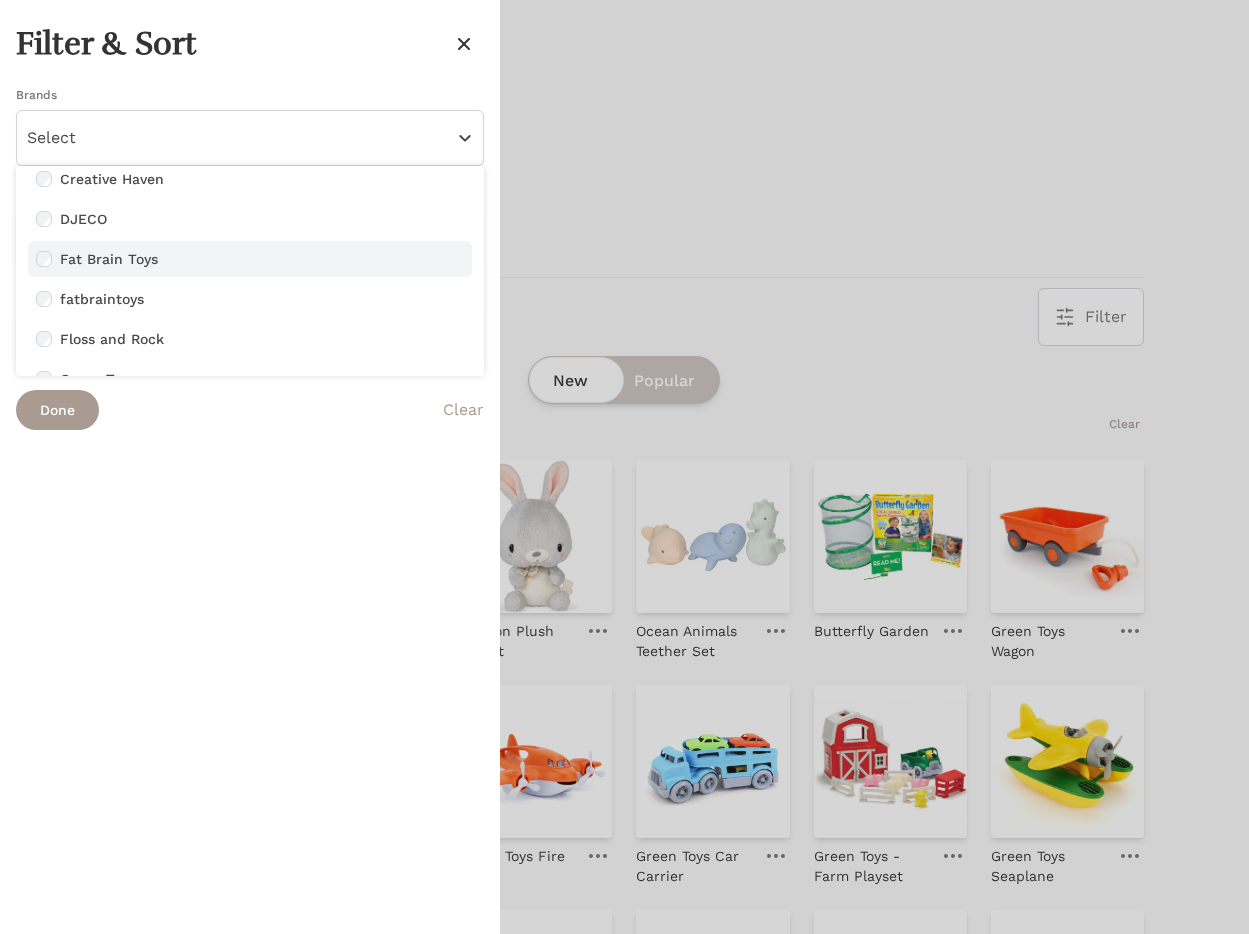 click on "Fat Brain Toys" at bounding box center (262, 259) 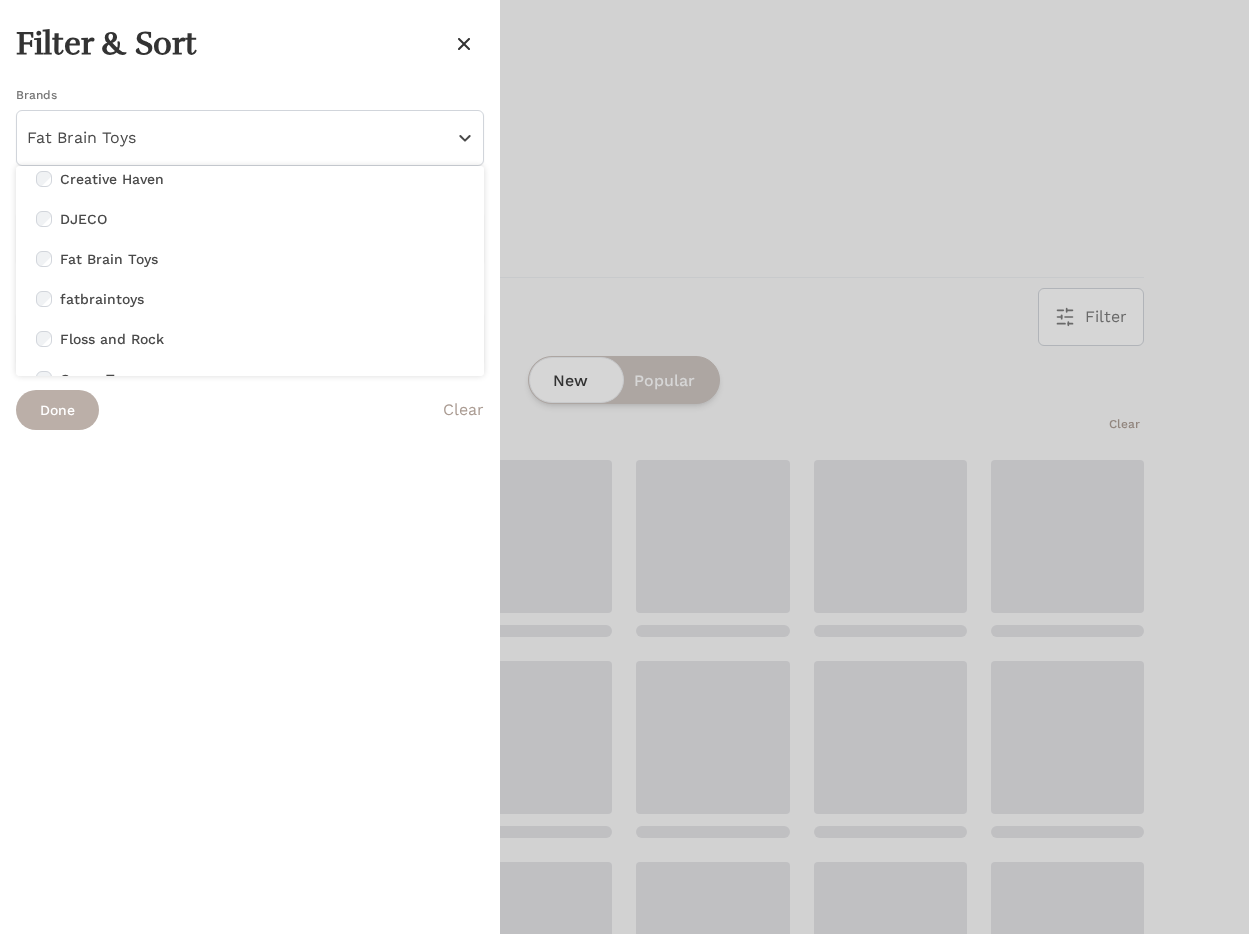 click on "Done" at bounding box center (57, 410) 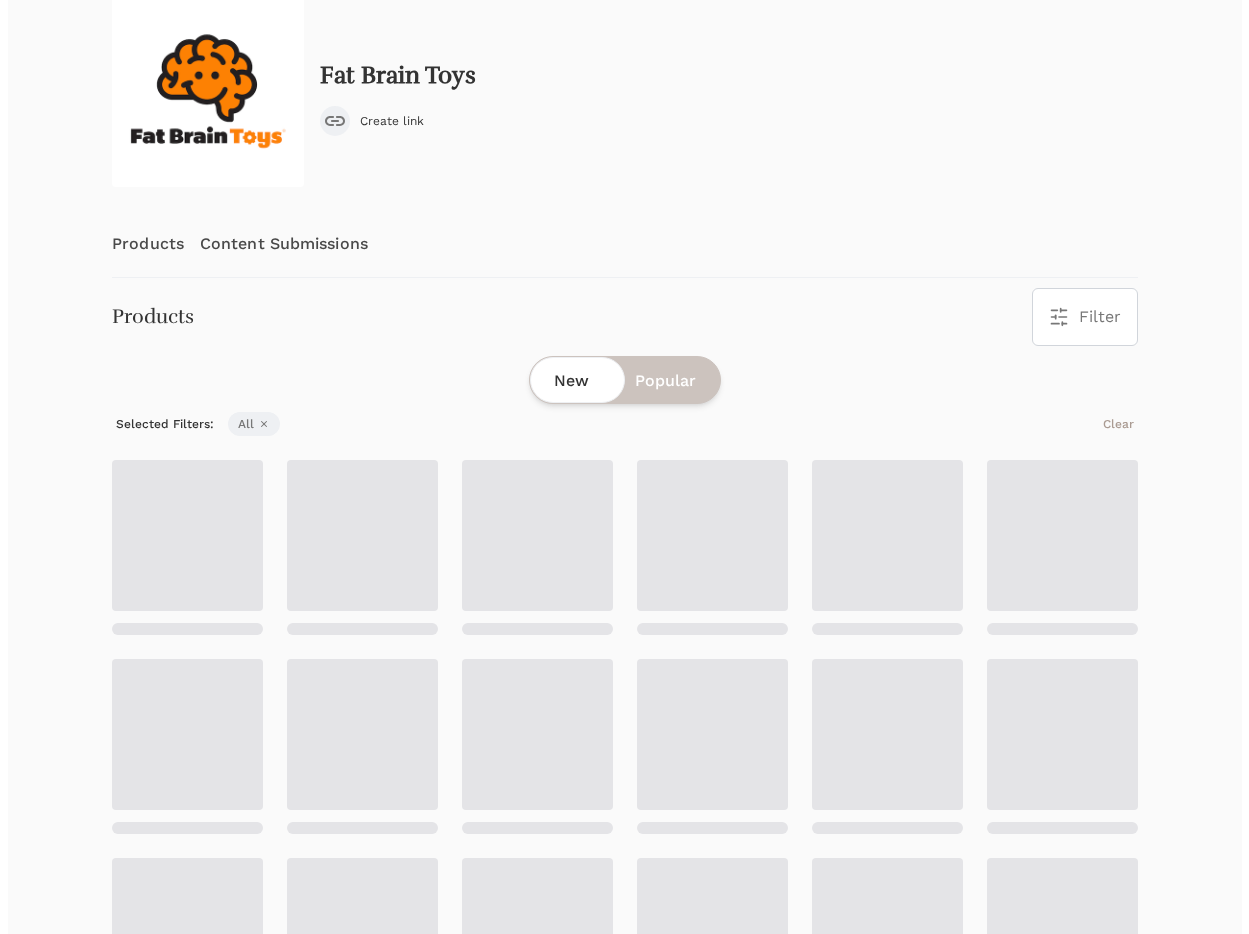 scroll, scrollTop: 0, scrollLeft: 0, axis: both 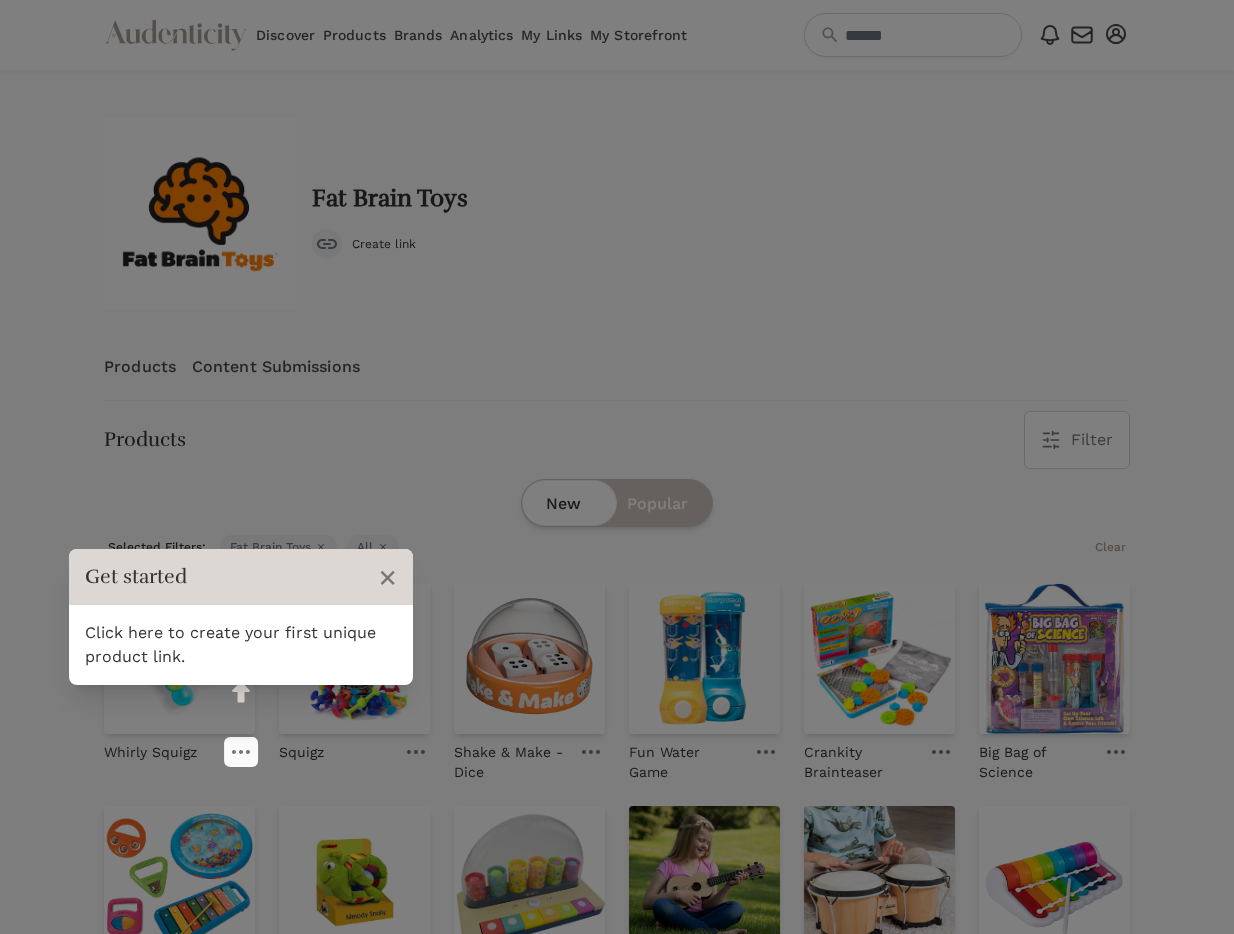 click on "Fat Brain Toys
Create link
Previous
Products
Content Submissions
Next
Products
Filter
Filter & Sort
Close drawer
Brands
Fat Brain Toys
Boon HABA" at bounding box center (617, 1488) 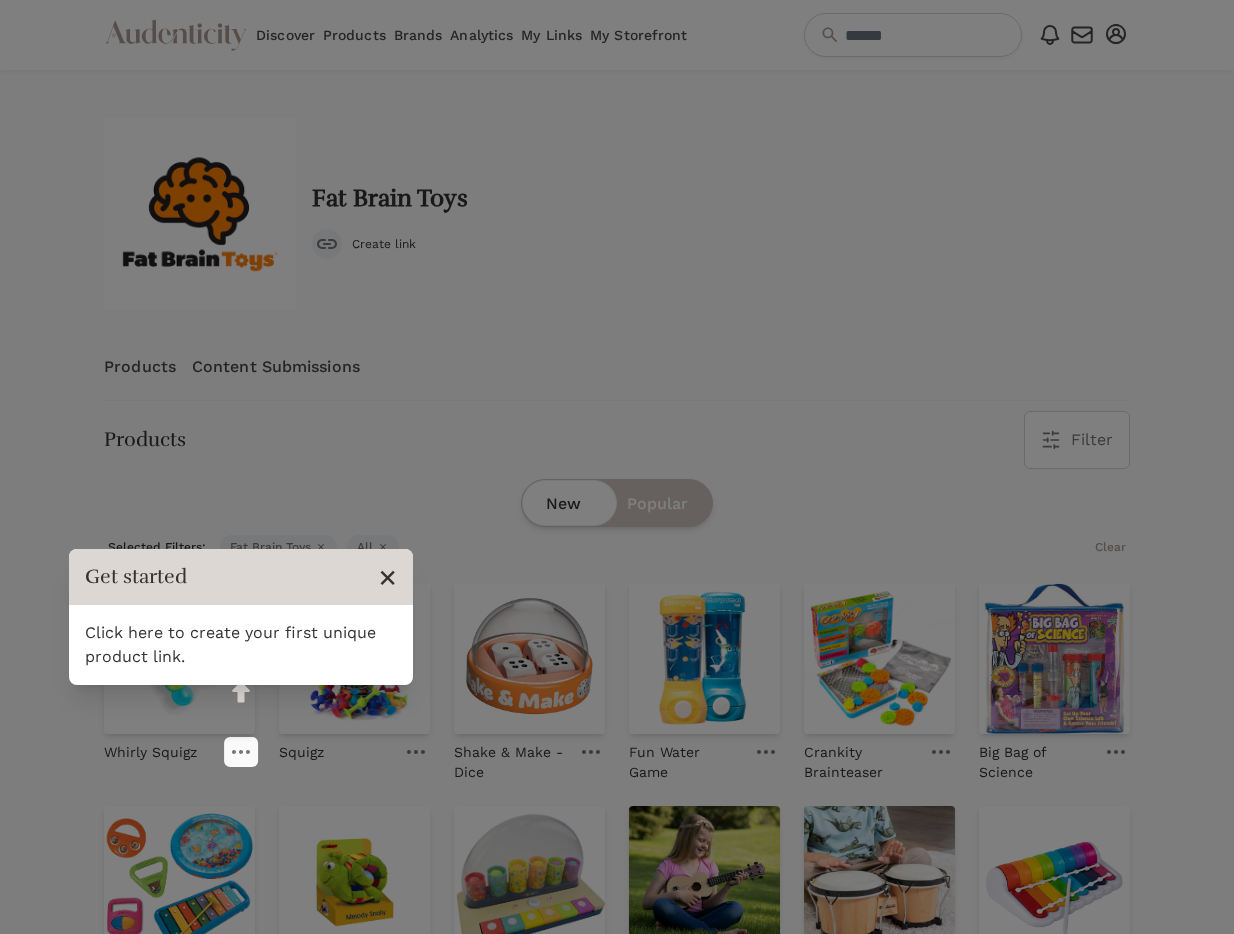 click on "×" at bounding box center (387, 577) 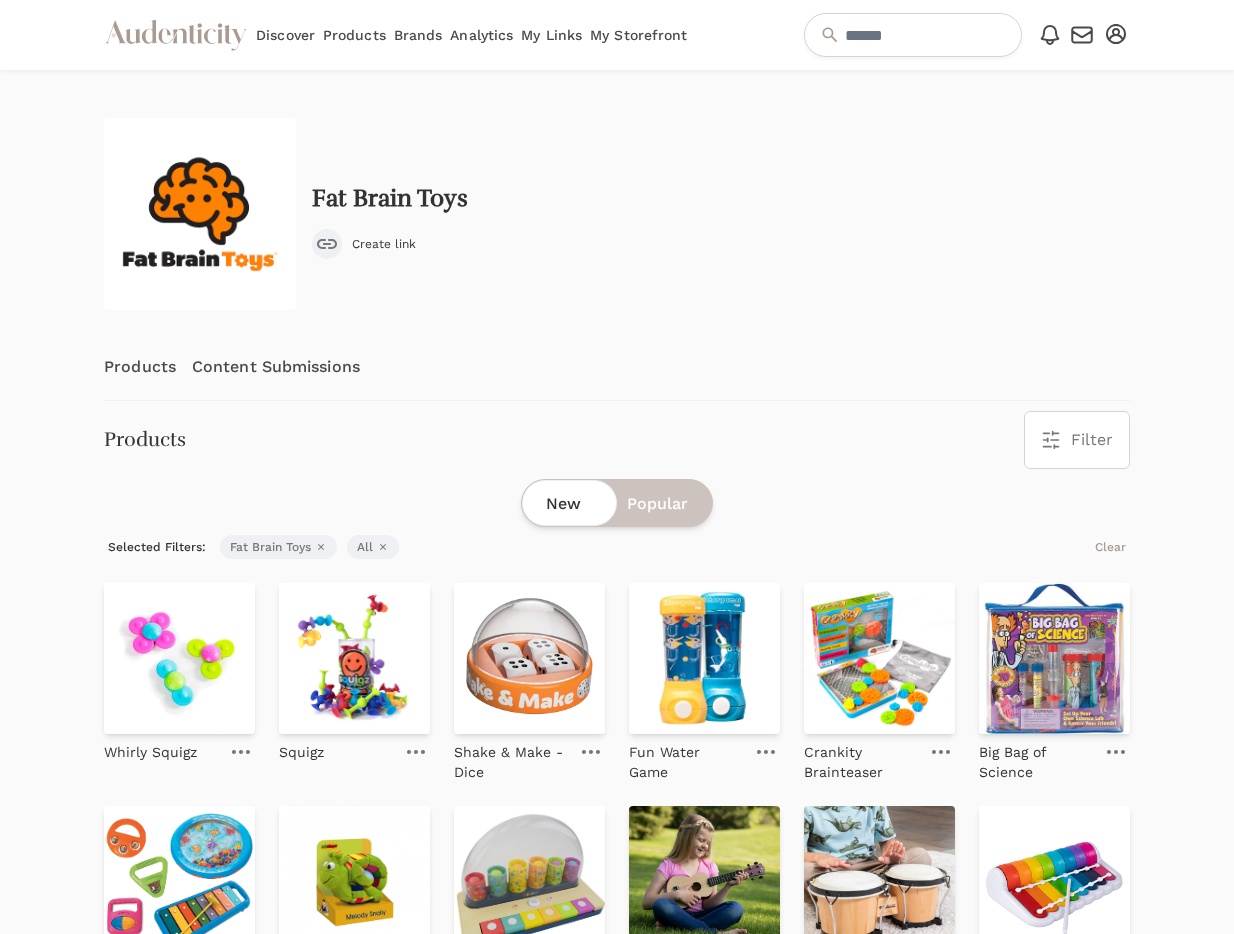 click 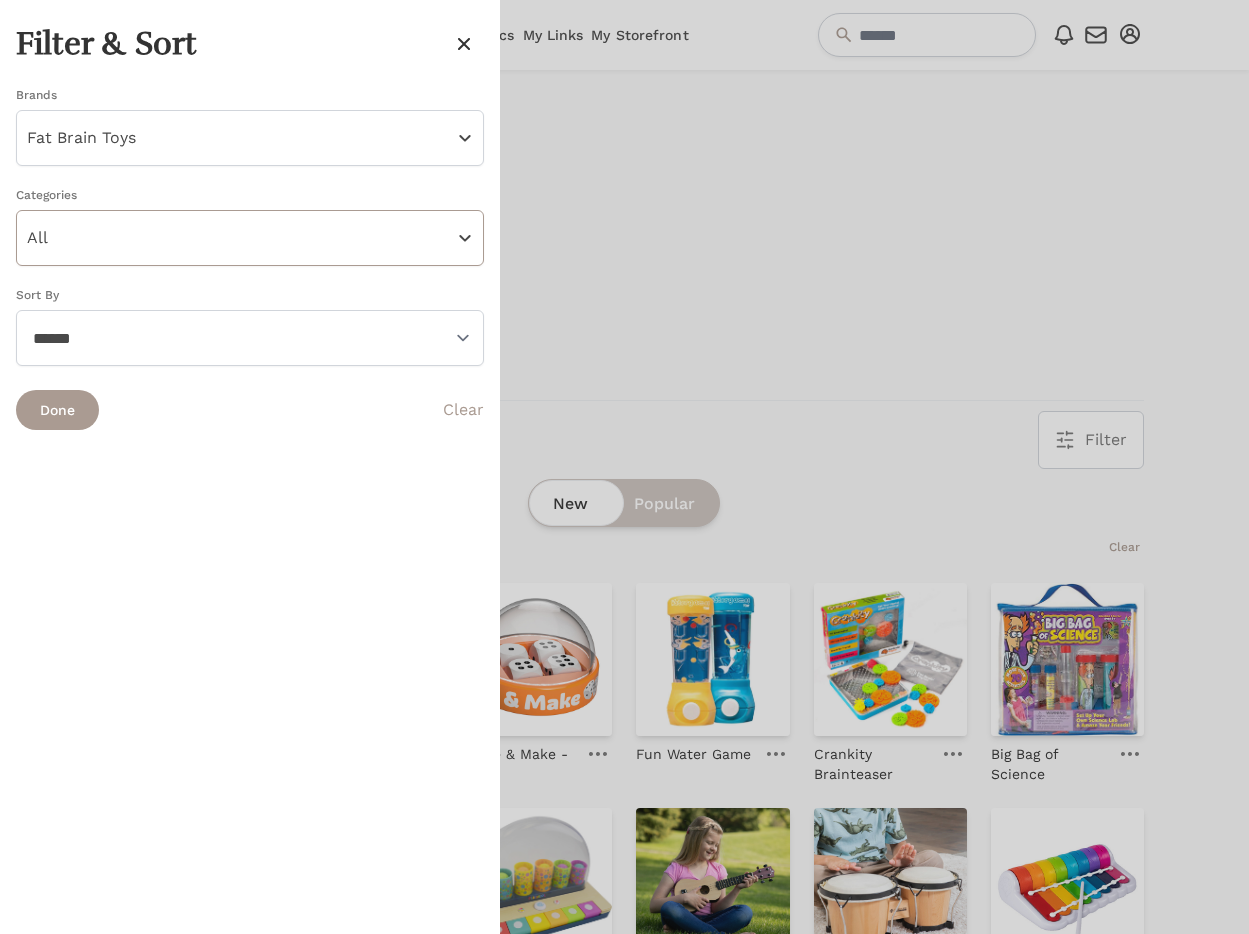 click on "All" at bounding box center [250, 238] 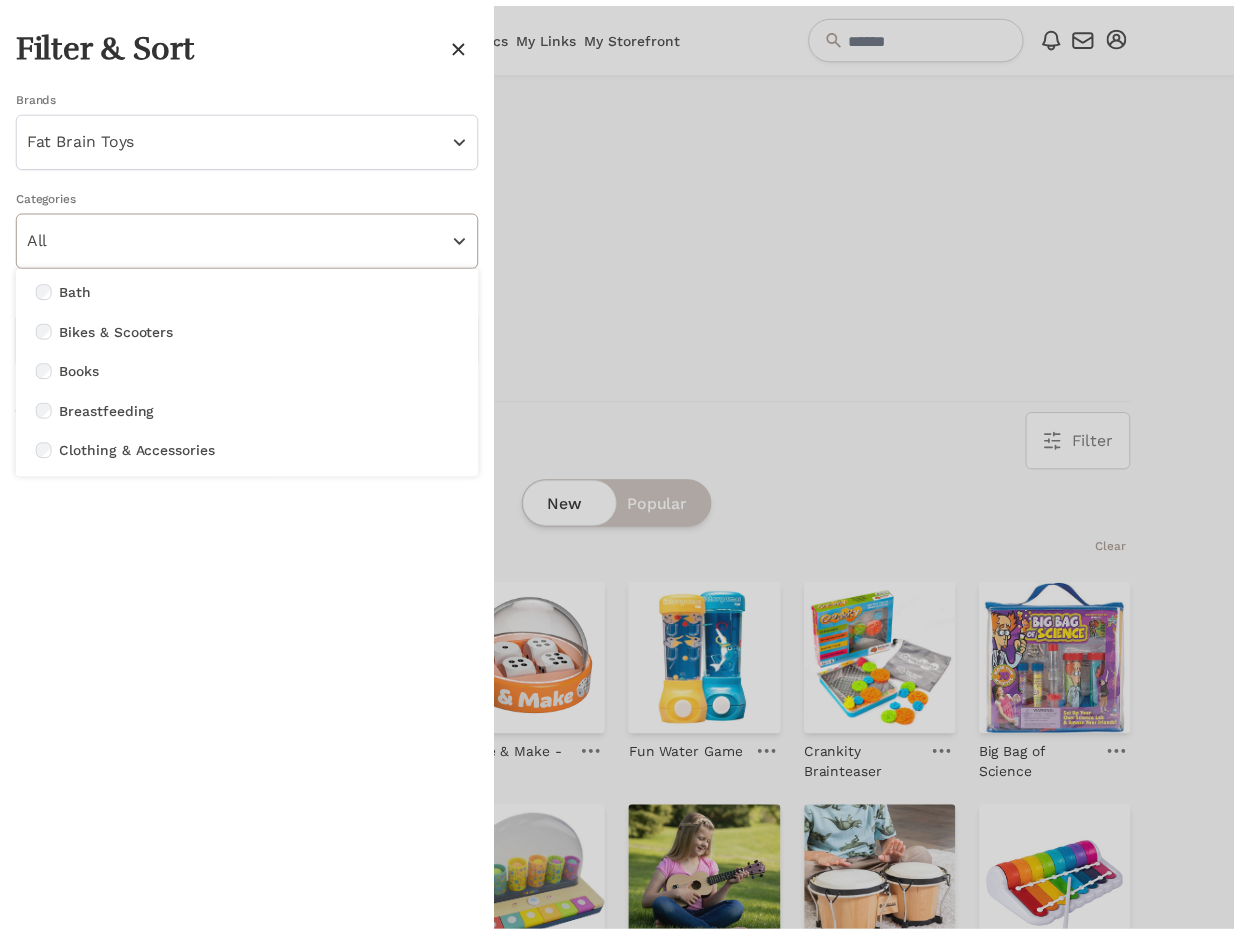 scroll, scrollTop: 131, scrollLeft: 0, axis: vertical 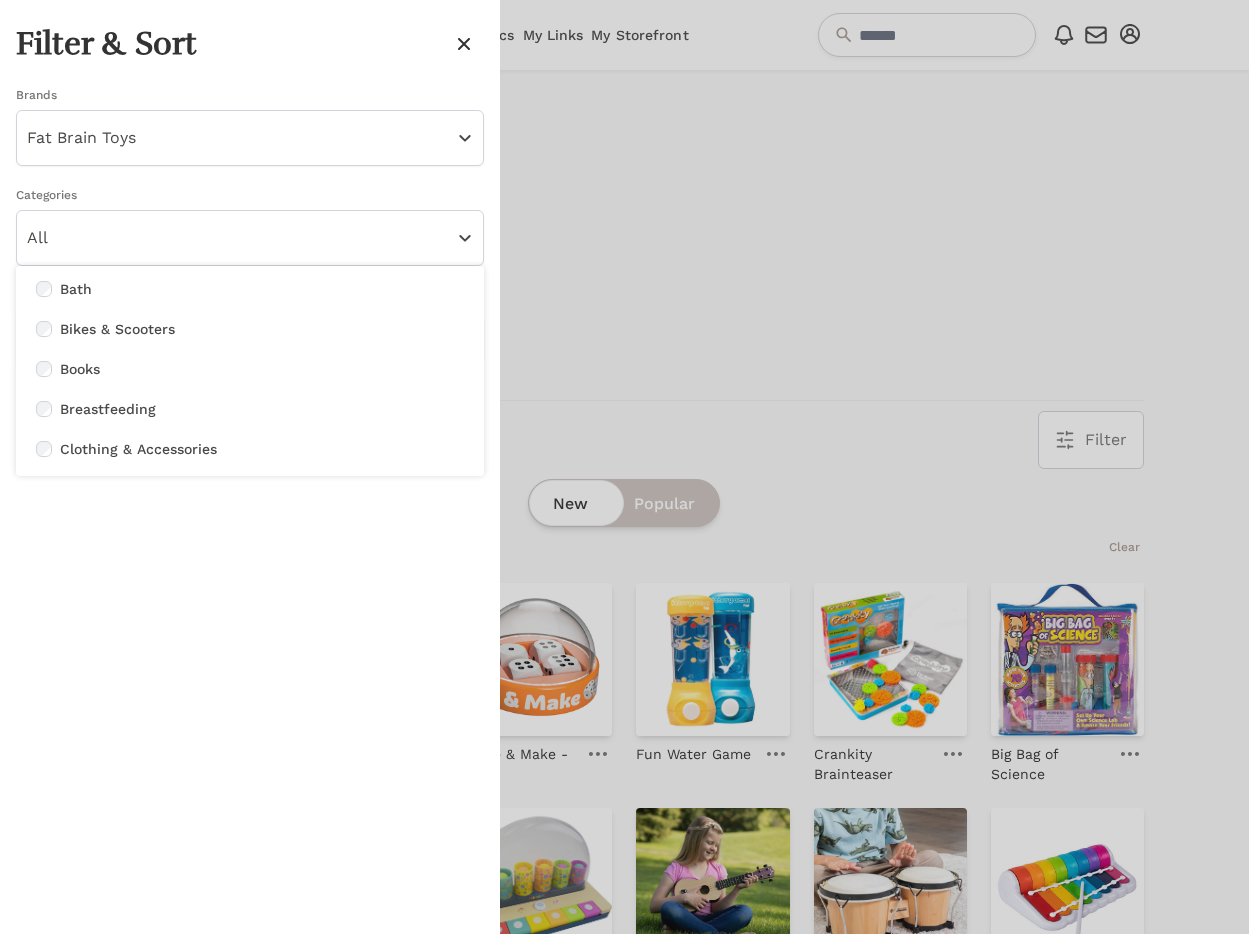 click on "Filter & Sort
Close drawer
Brands
Fat Brain Toys
Boon
Box CanDIY
Calico Critters
Constructive Eating
Crayola
Creative Haven
DJECO
Fat Brain Toys
HABA" at bounding box center [250, 467] 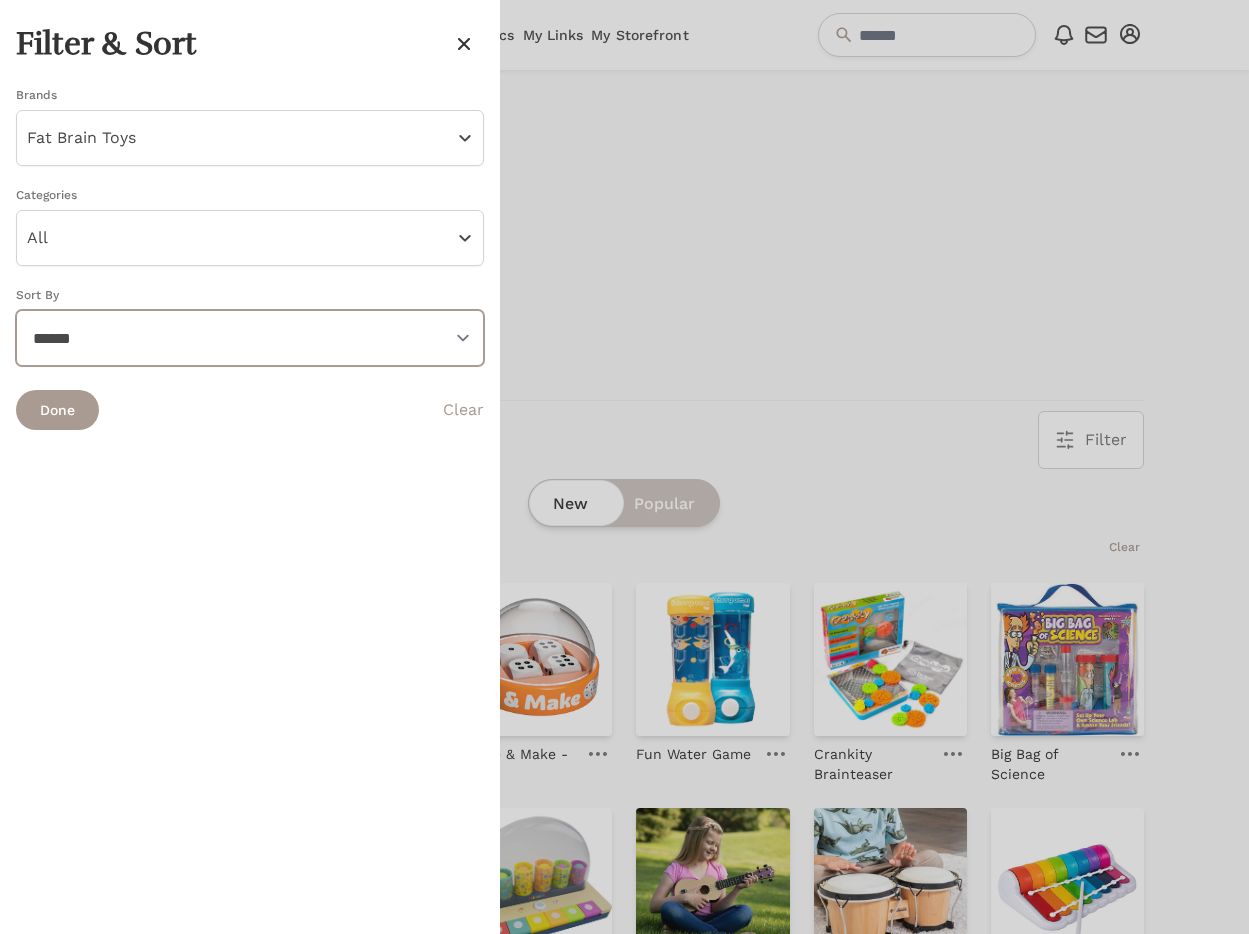 click on "**********" at bounding box center (250, 338) 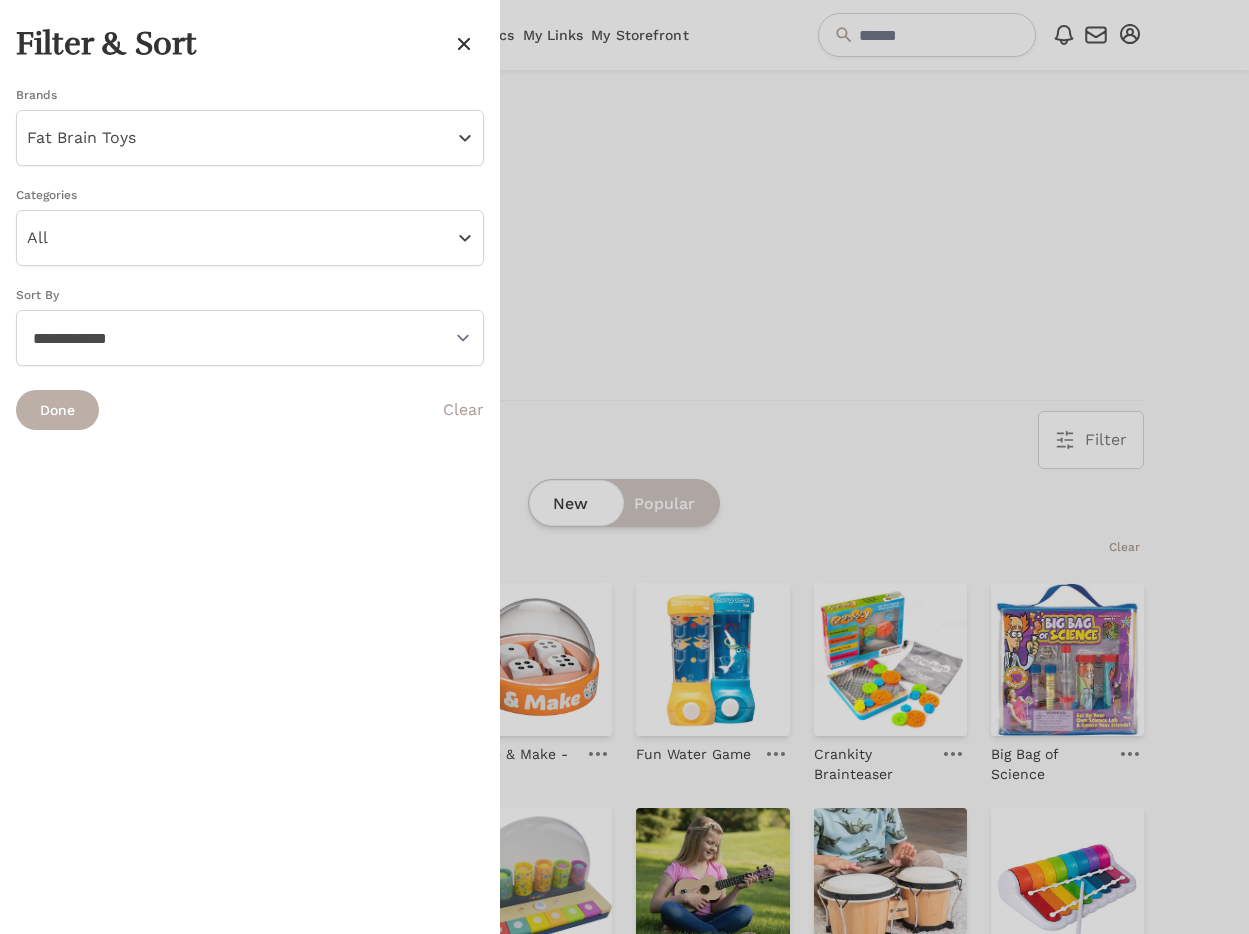 click on "Done" at bounding box center (57, 410) 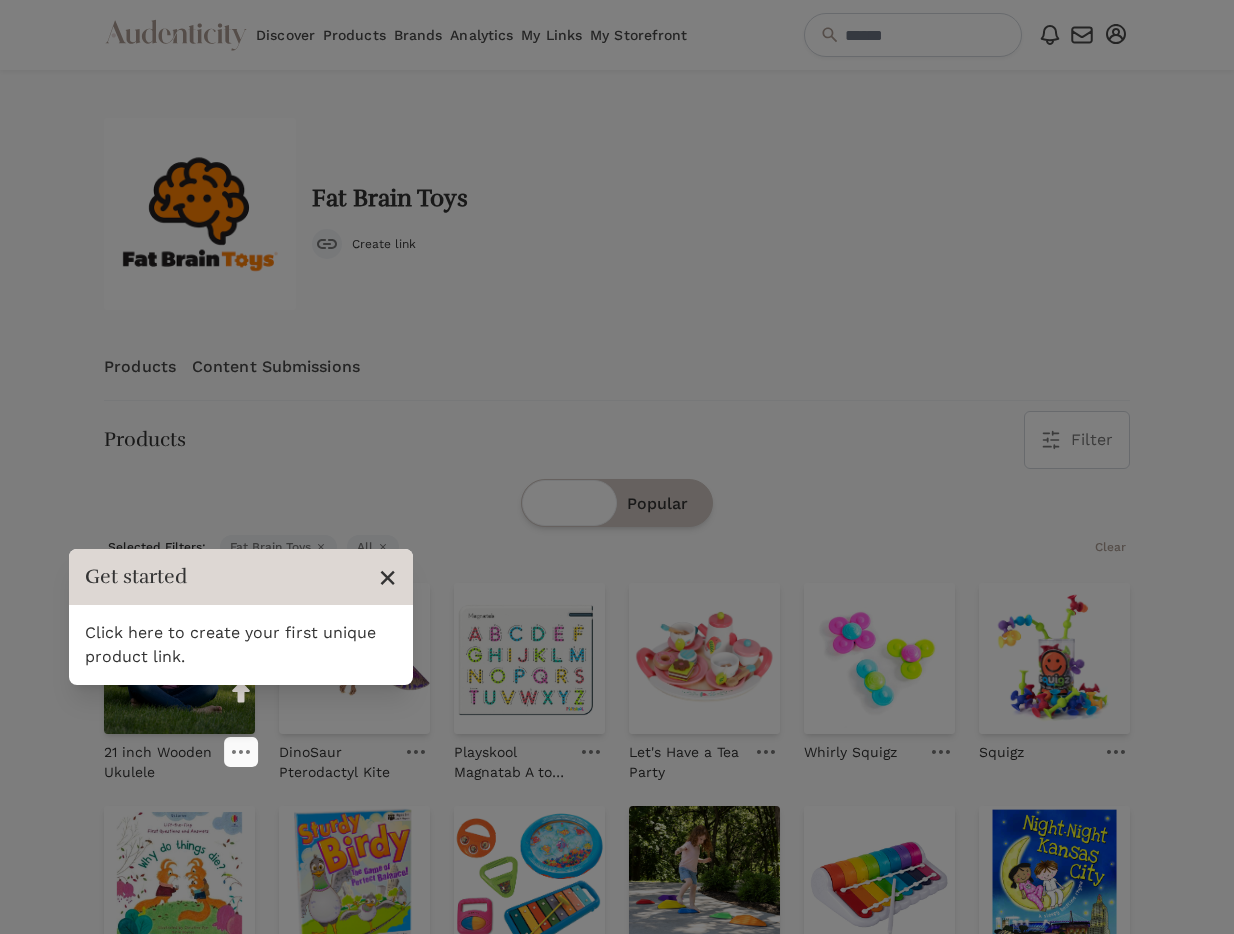 click on "×" at bounding box center [387, 577] 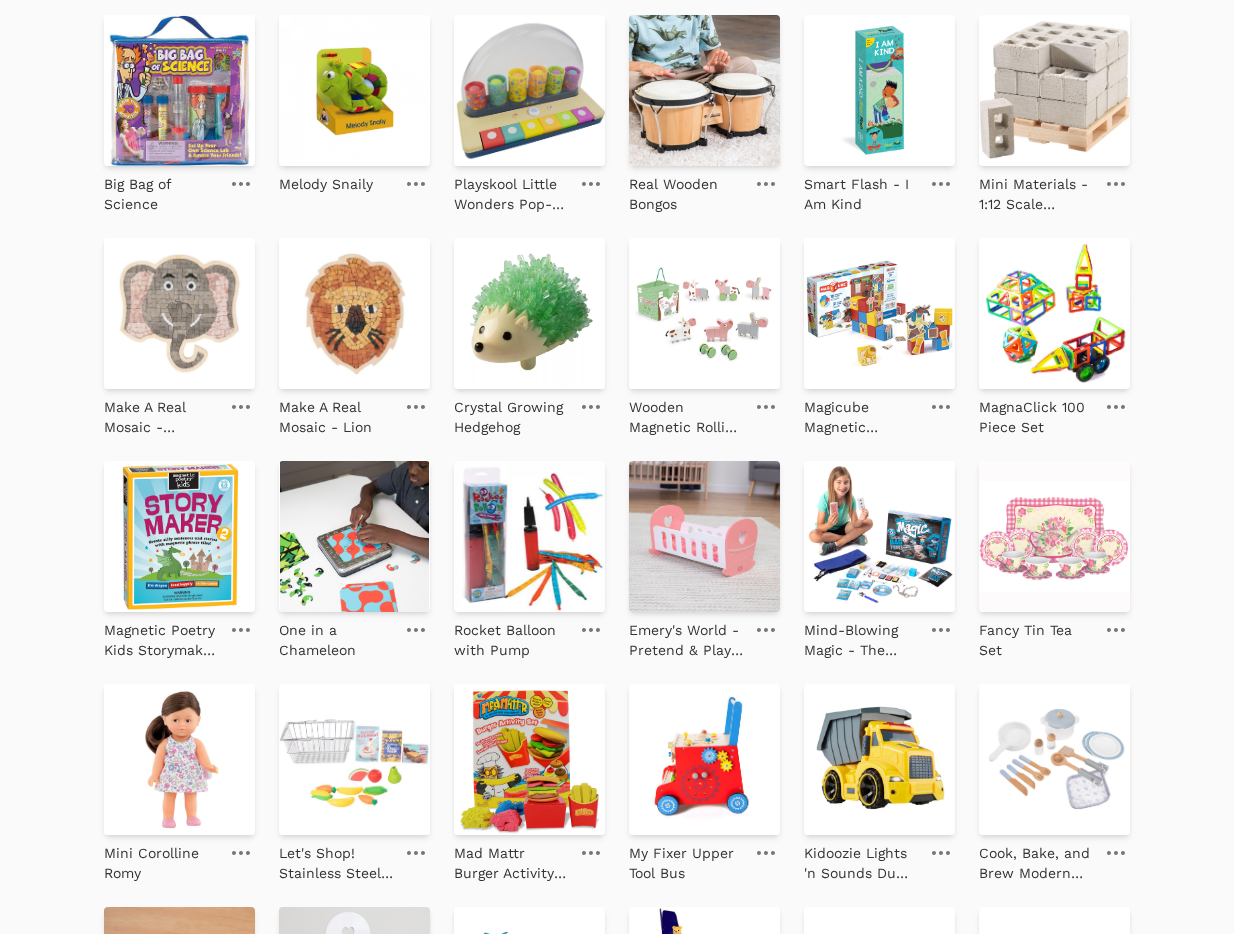 scroll, scrollTop: 1238, scrollLeft: 0, axis: vertical 